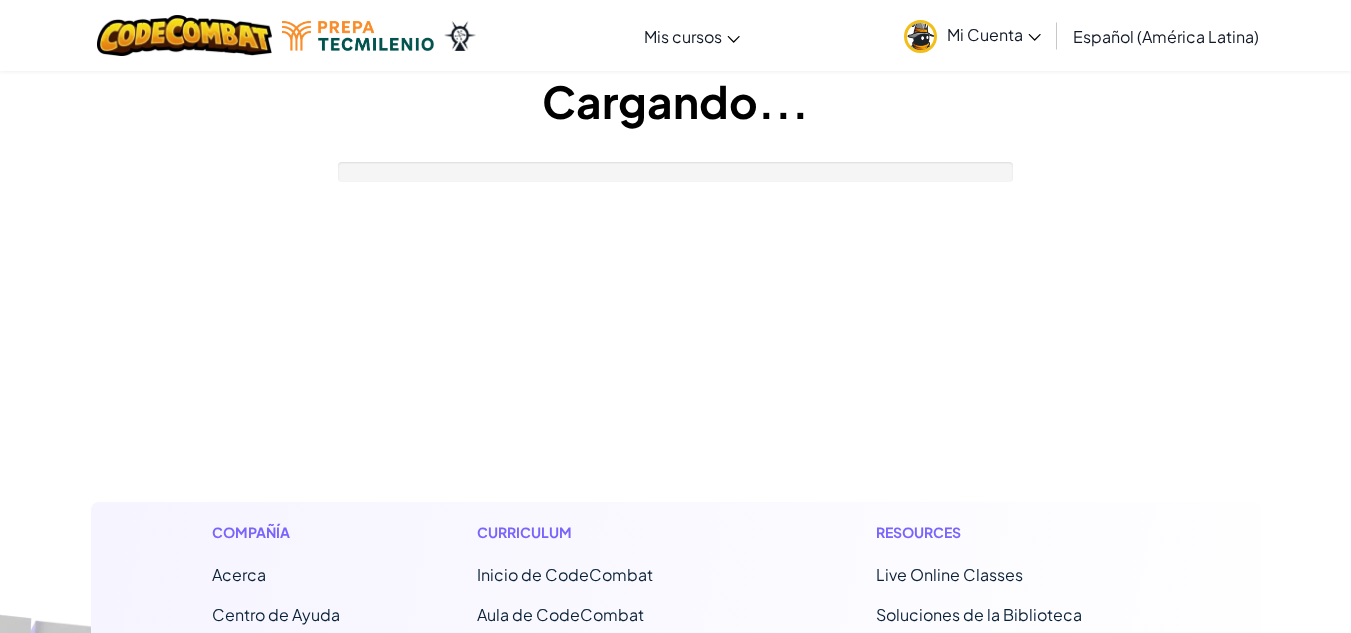 scroll, scrollTop: 0, scrollLeft: 0, axis: both 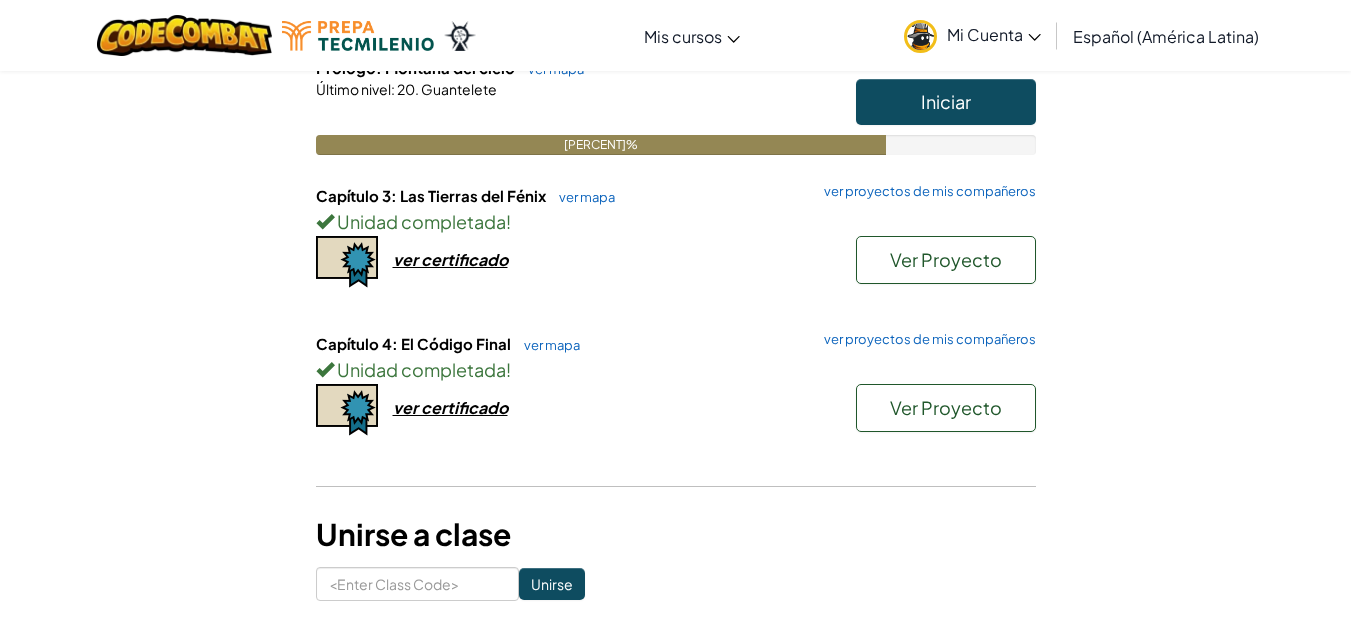 click at bounding box center [920, 36] 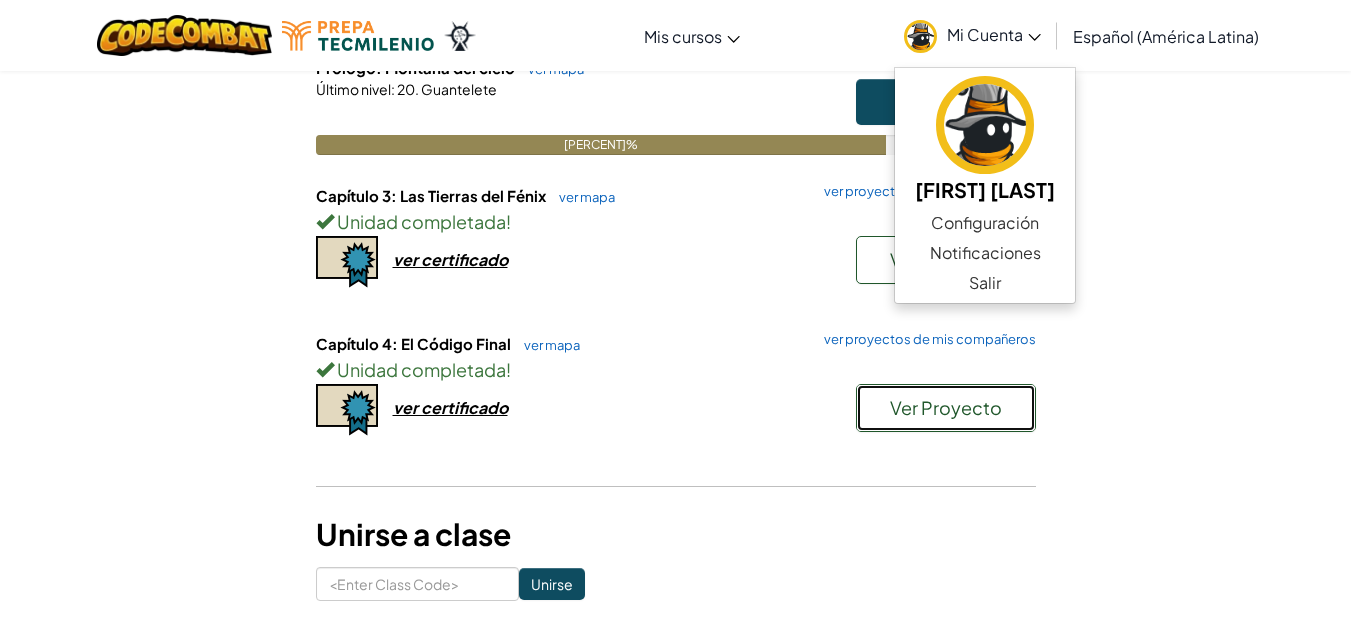 click on "Ver Proyecto" at bounding box center [946, 408] 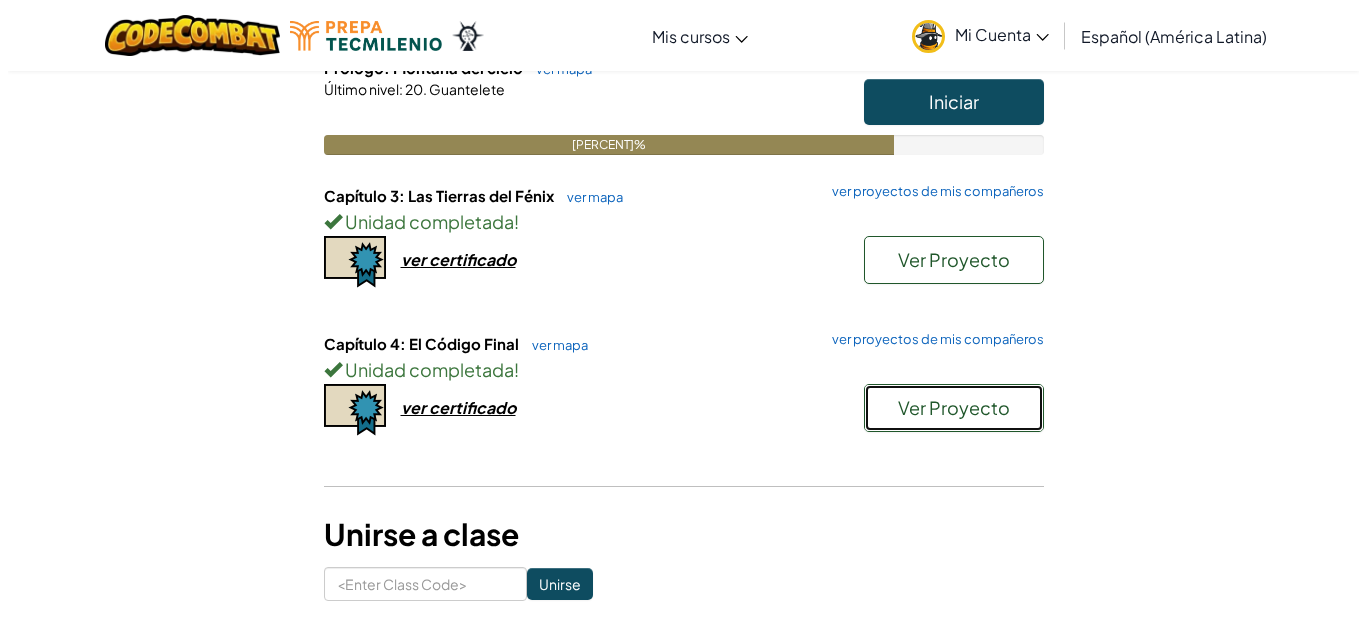scroll, scrollTop: 0, scrollLeft: 0, axis: both 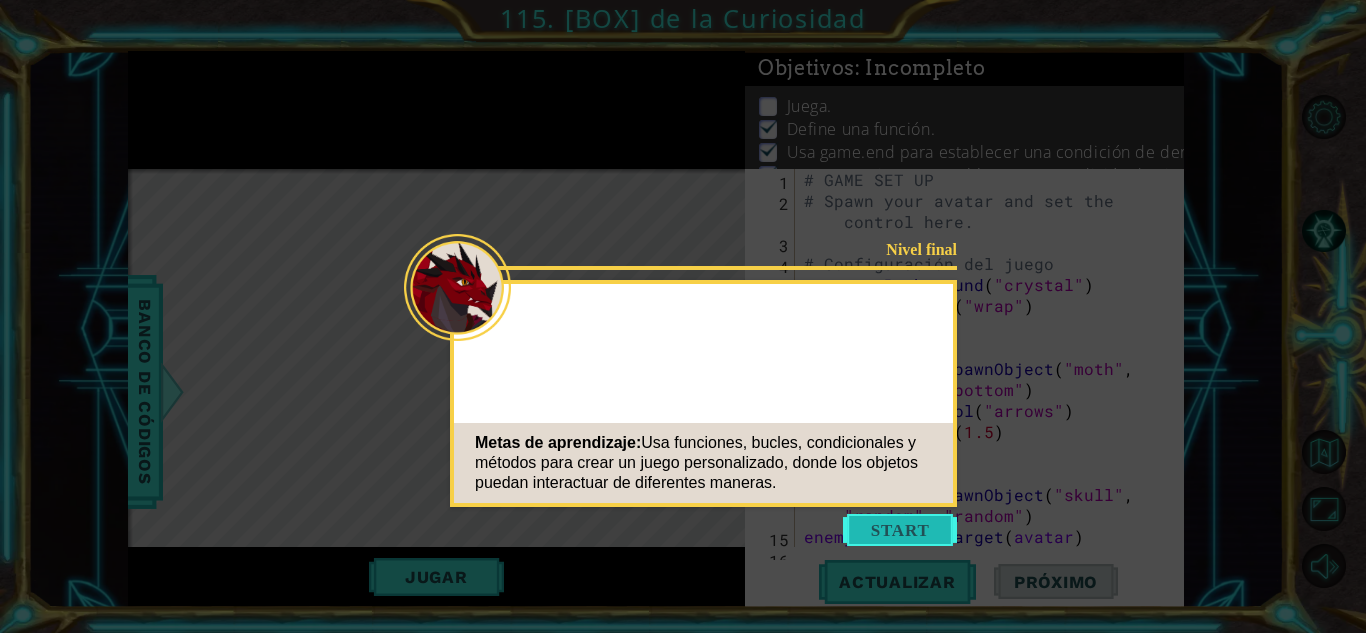 click at bounding box center (900, 530) 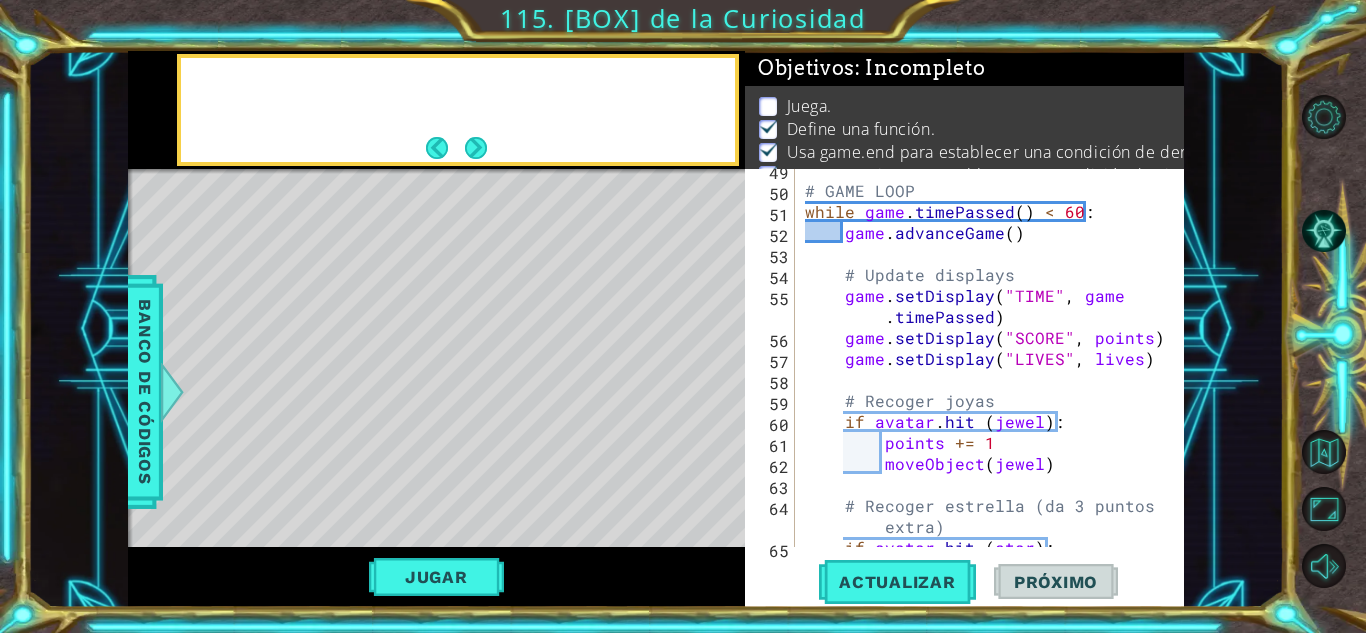 scroll, scrollTop: 27, scrollLeft: 0, axis: vertical 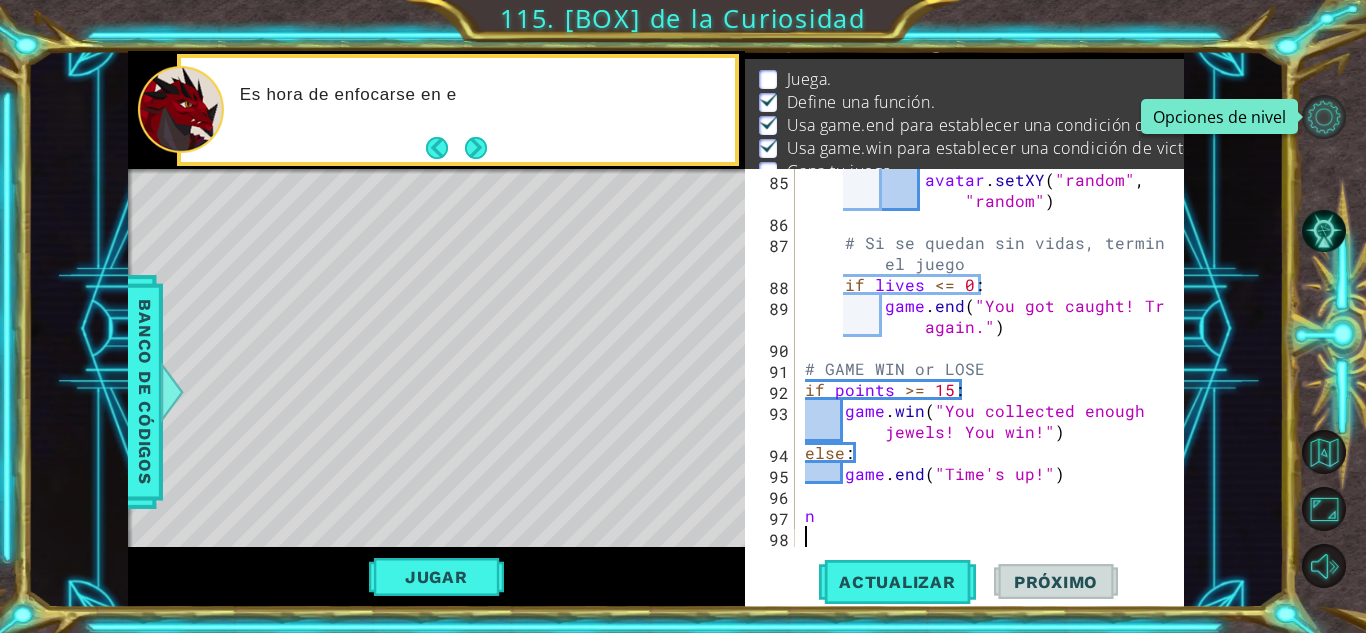 click at bounding box center [1324, 117] 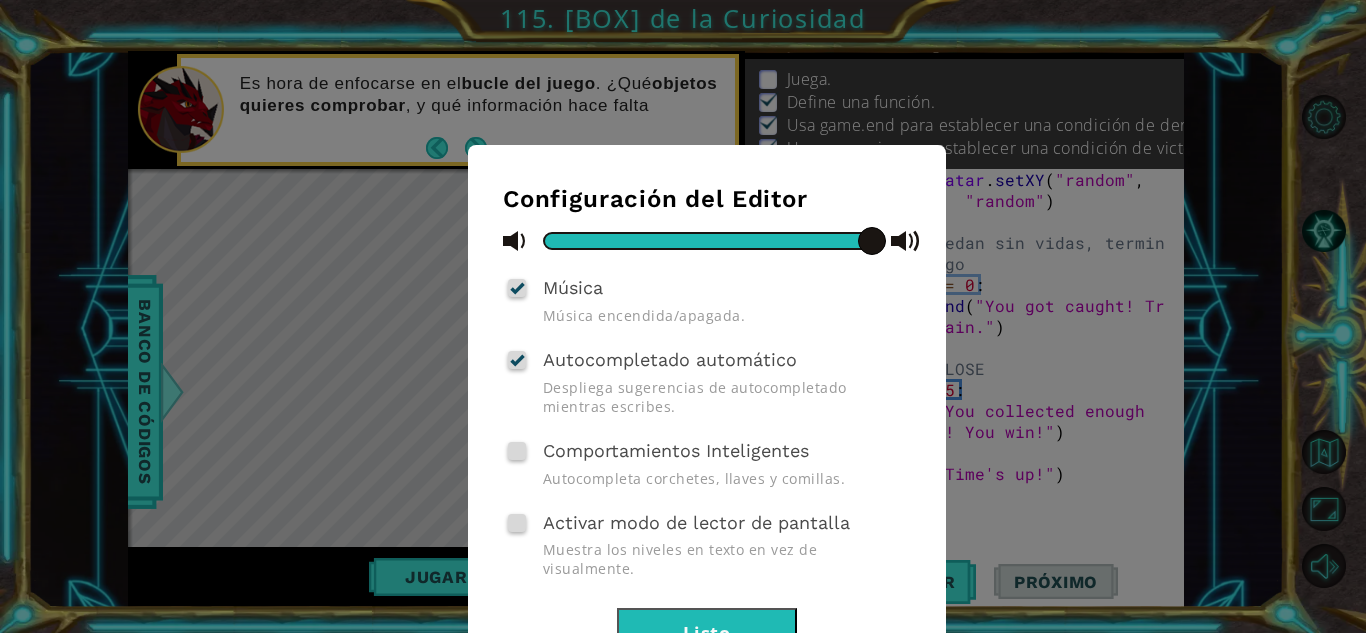click on "Listo" at bounding box center (707, 630) 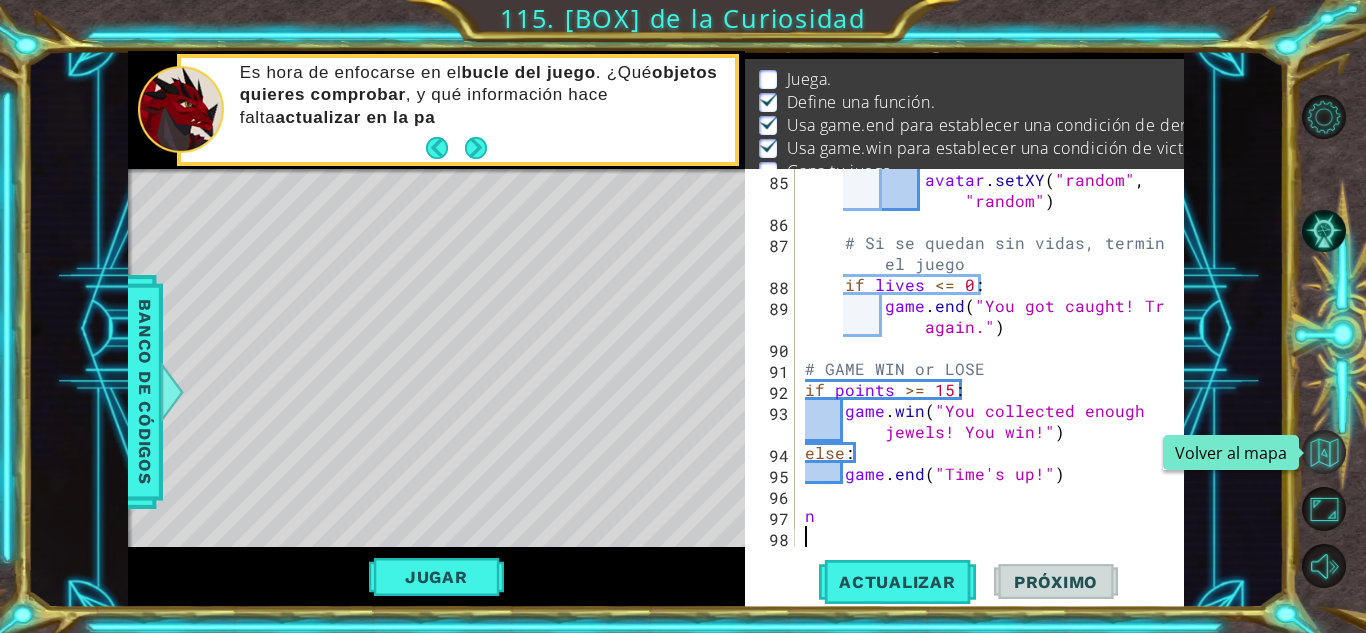 click at bounding box center (1324, 452) 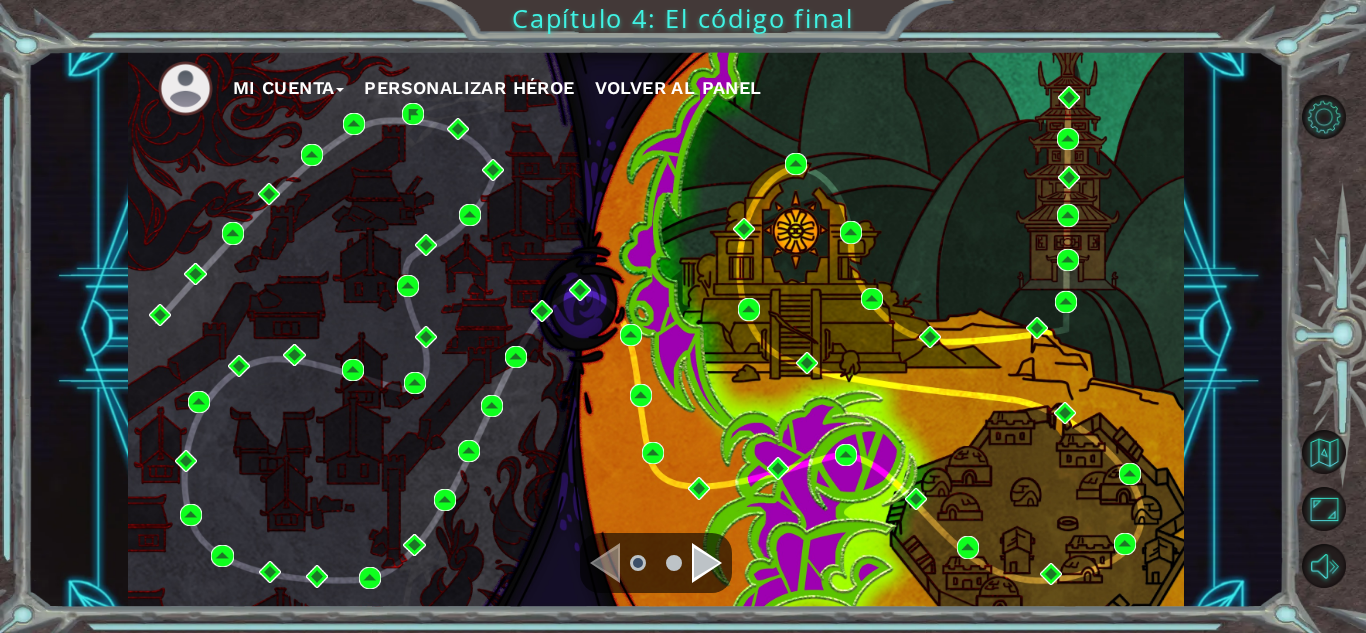 click at bounding box center (656, 563) 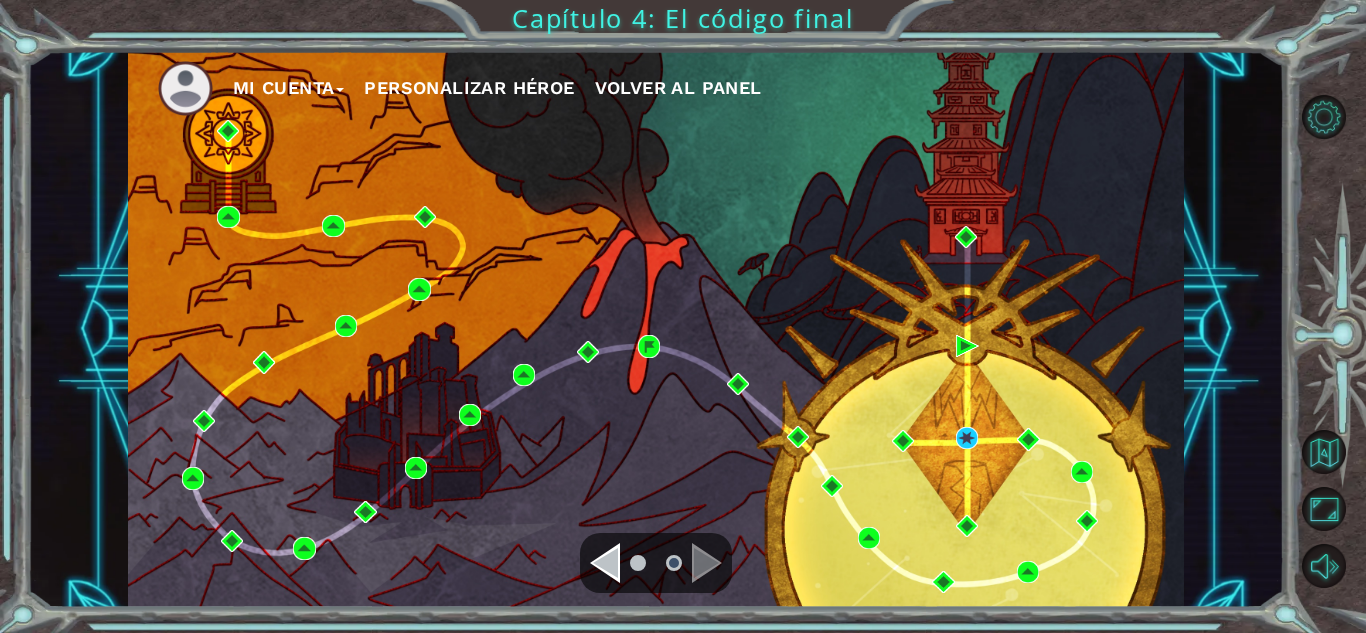 click at bounding box center (707, 563) 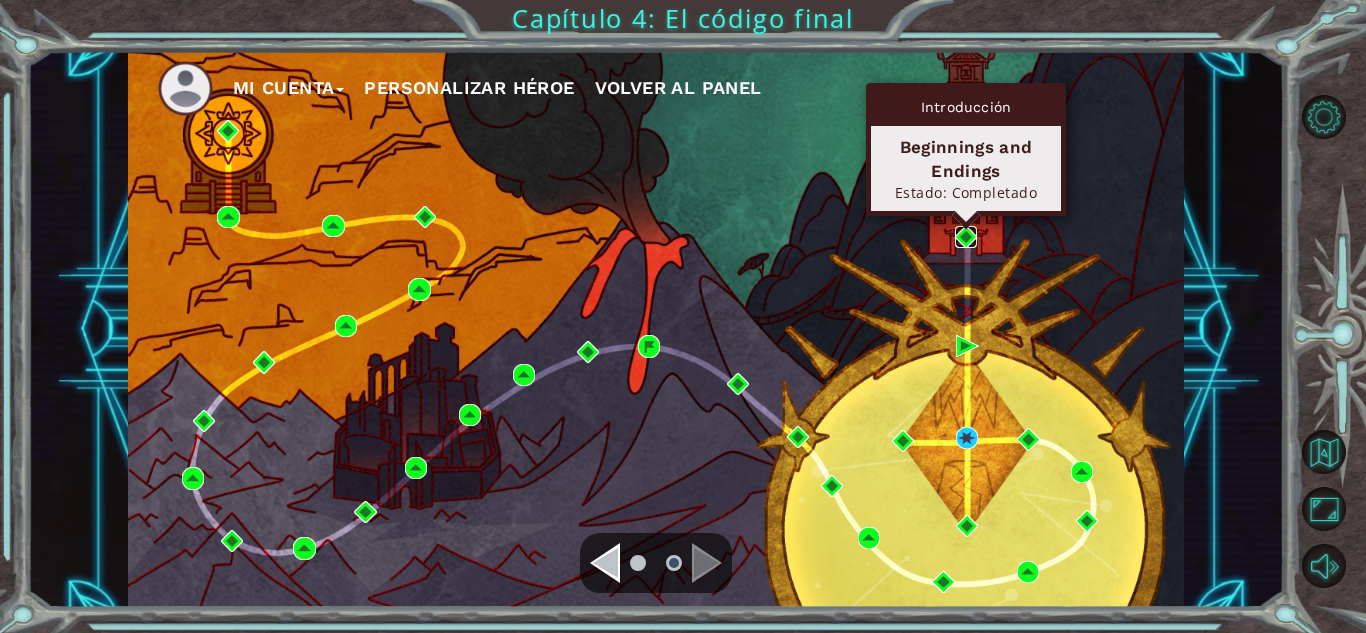 click at bounding box center [966, 237] 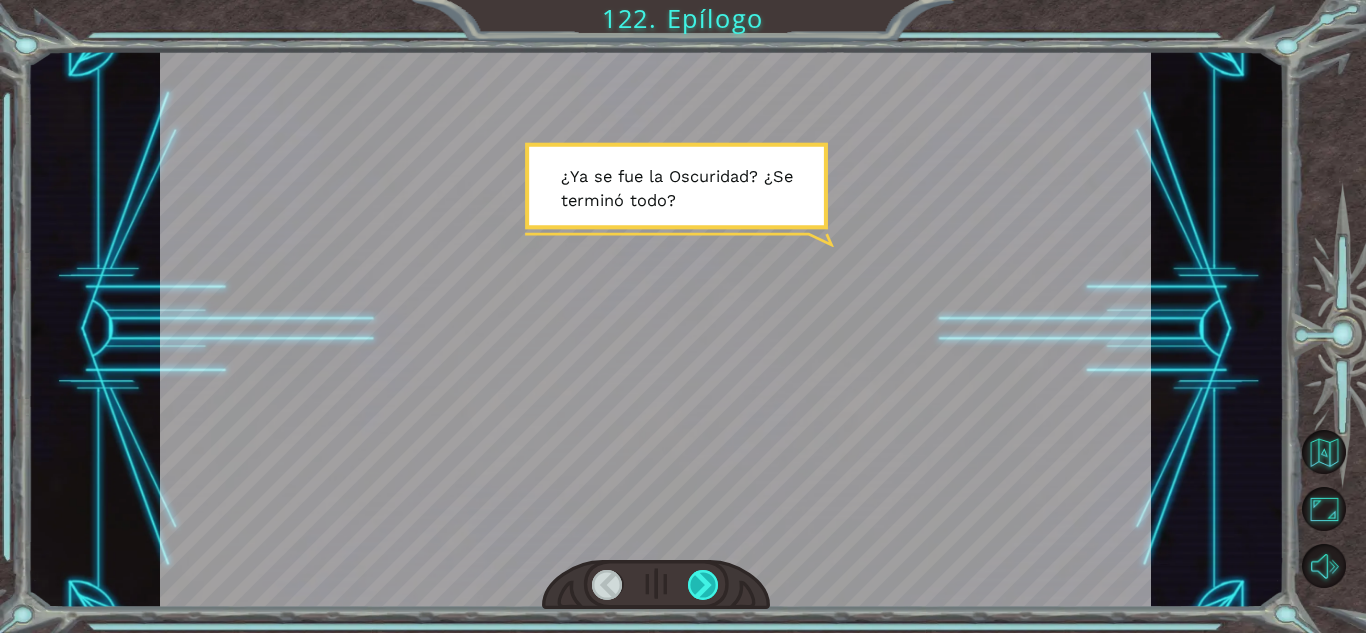 click at bounding box center (703, 585) 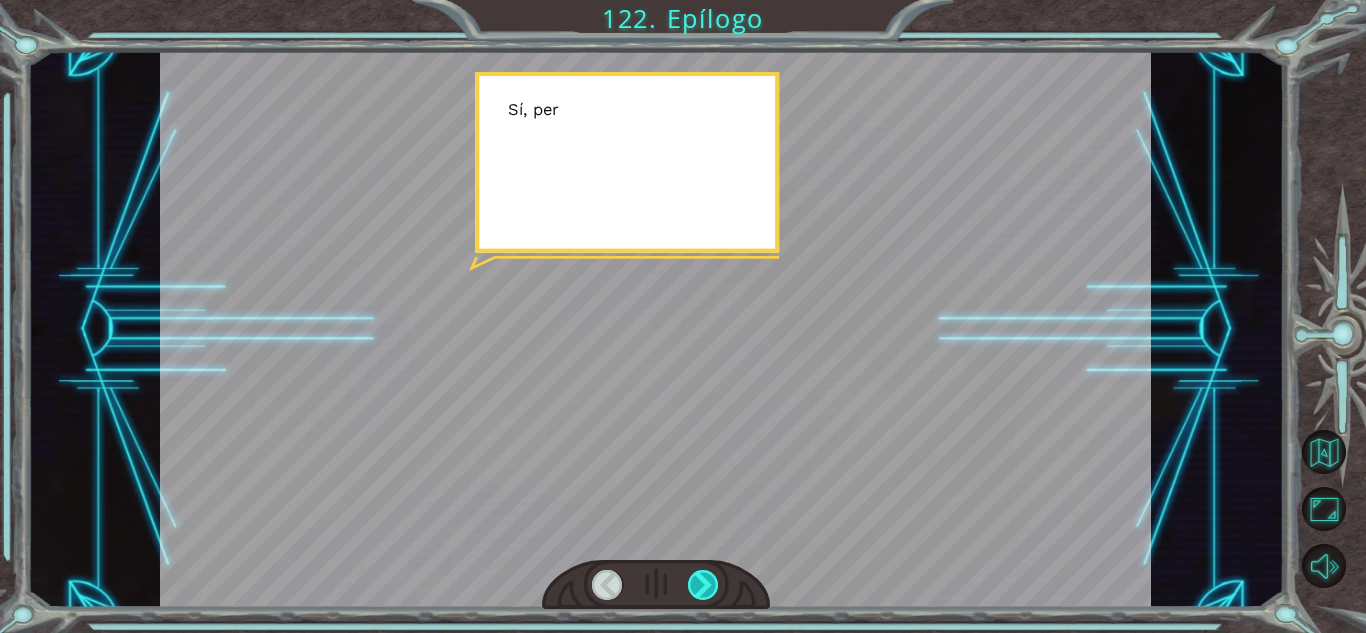 click at bounding box center (703, 585) 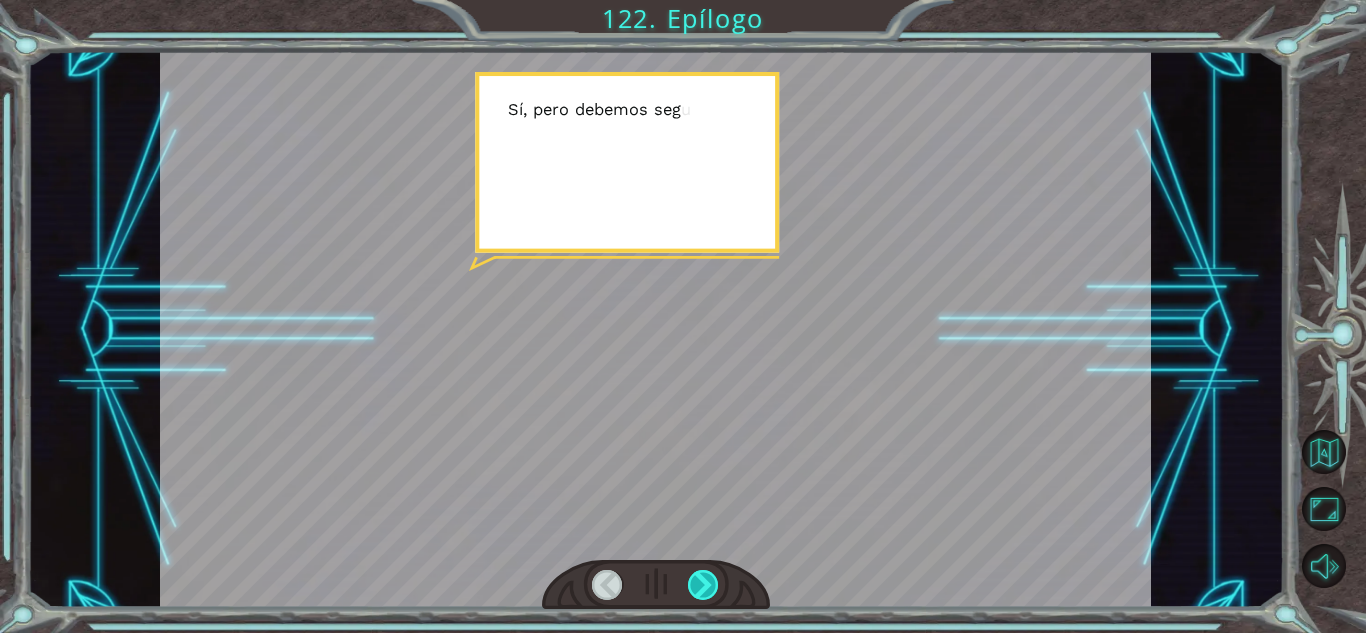 click at bounding box center (703, 585) 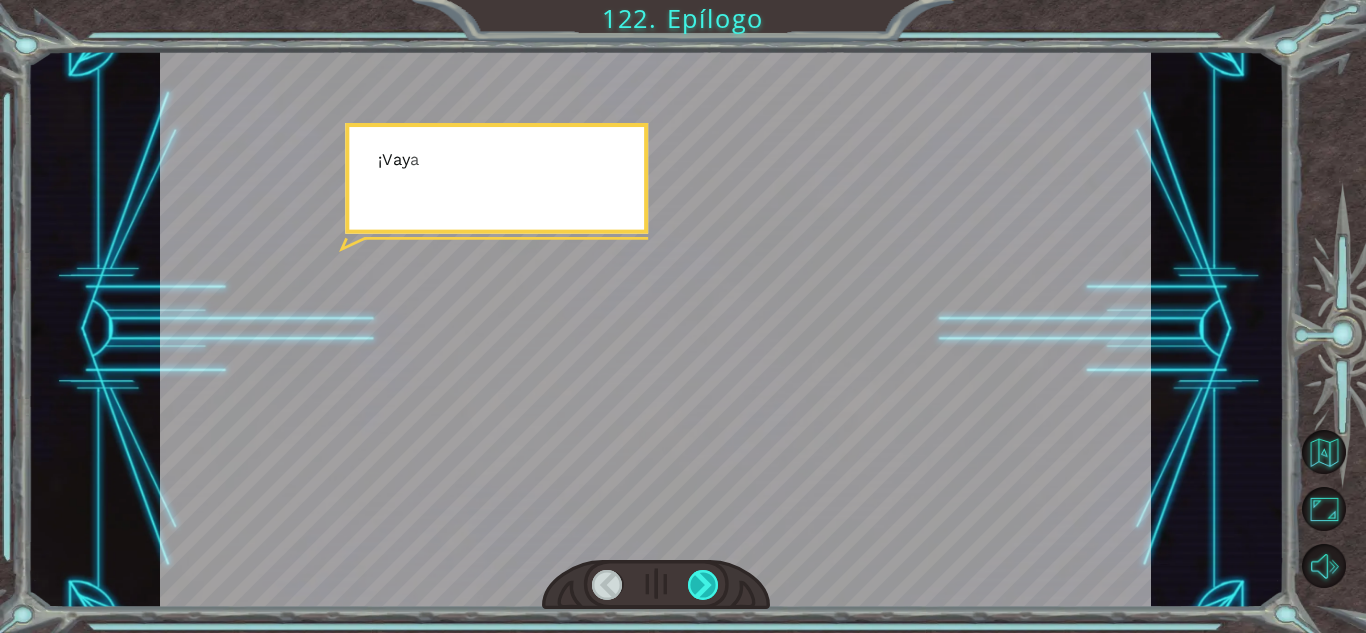 click at bounding box center (703, 585) 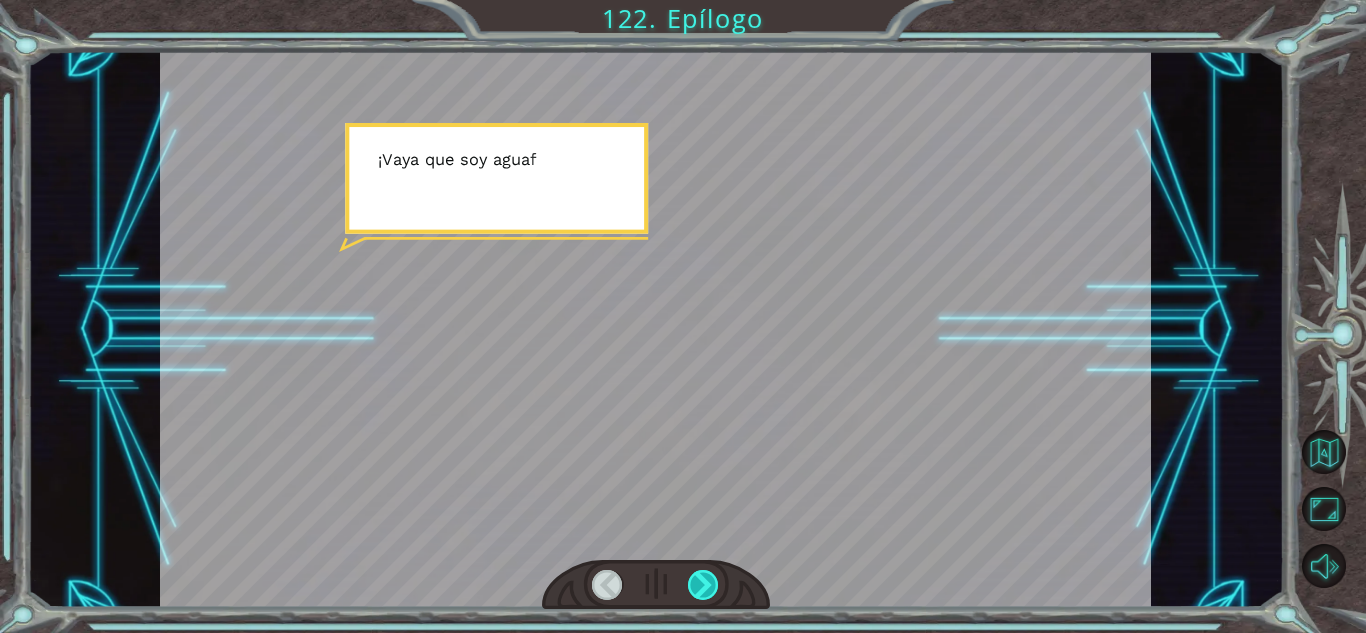 click at bounding box center [703, 585] 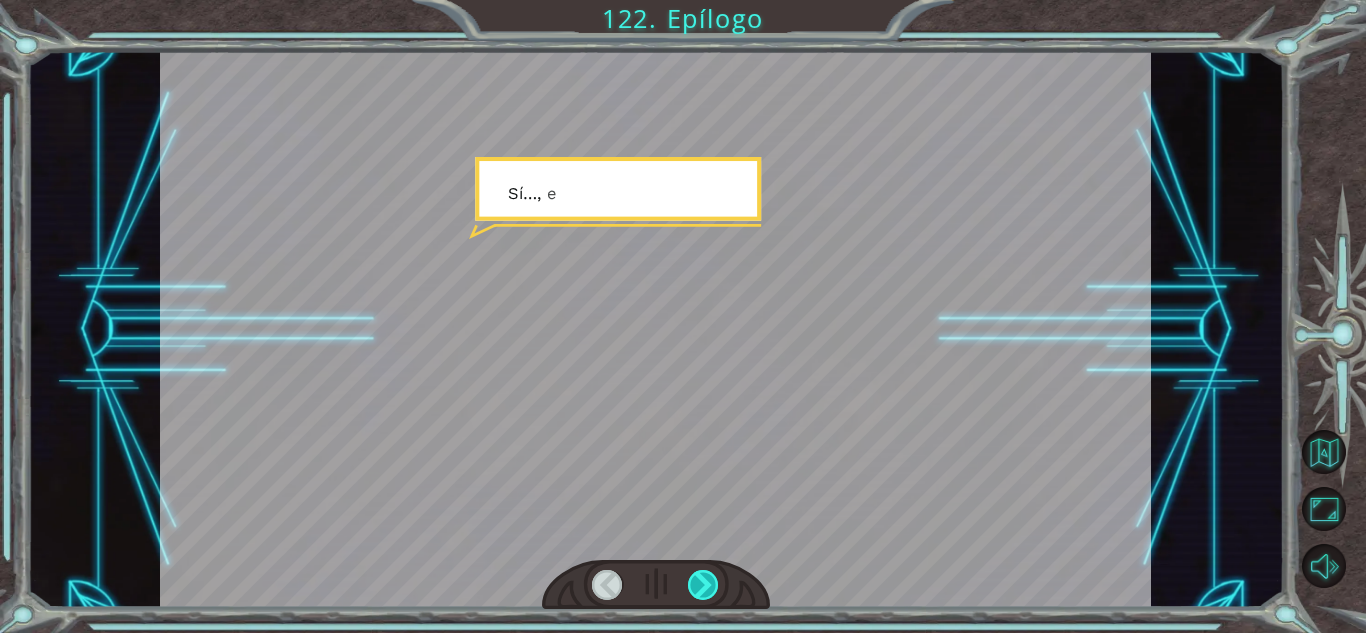 click at bounding box center [703, 585] 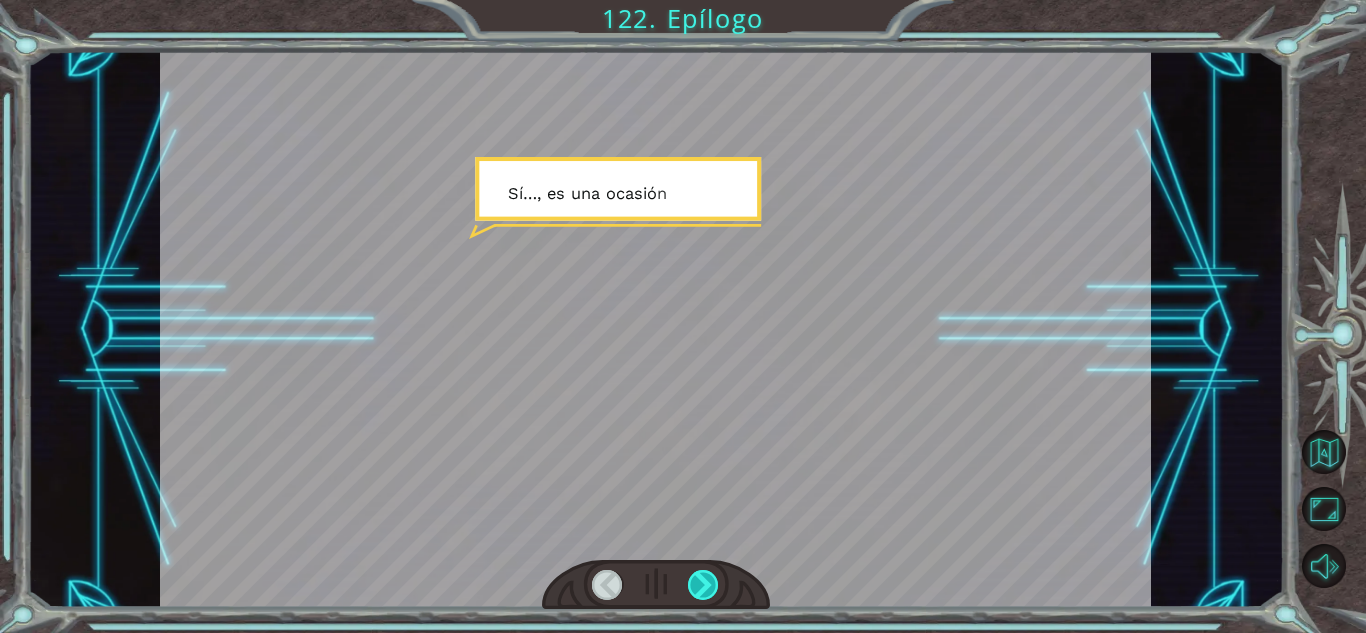 click at bounding box center (703, 585) 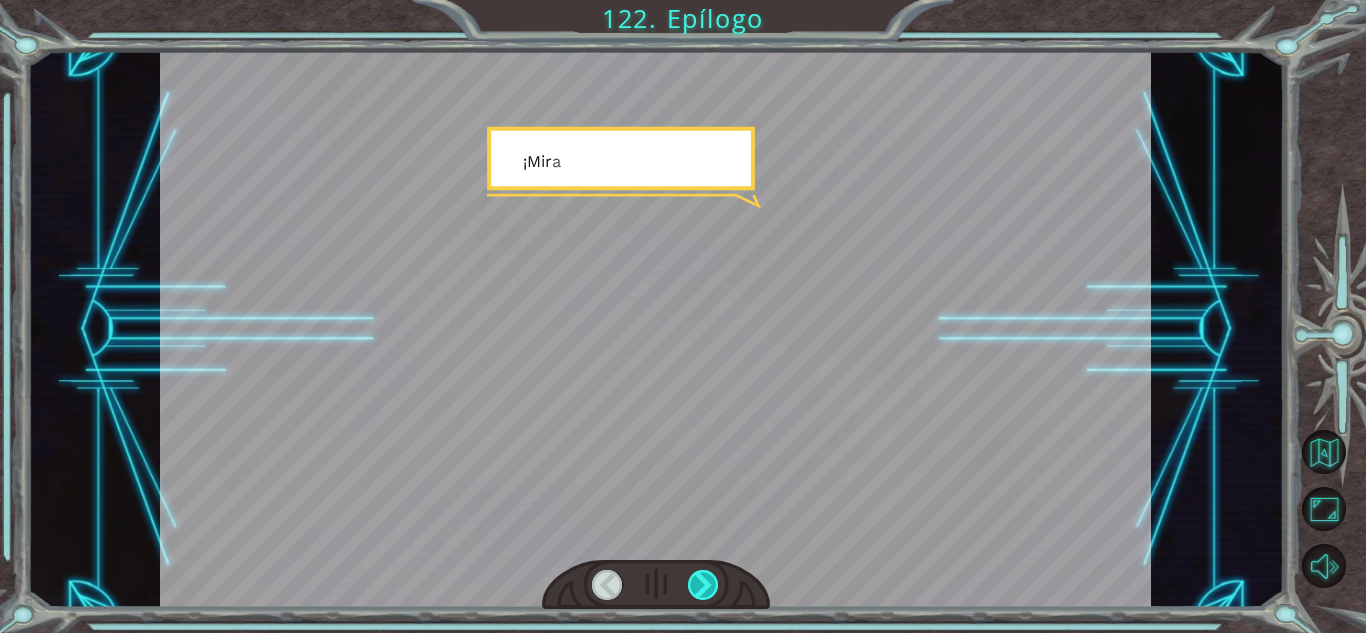 click at bounding box center (703, 585) 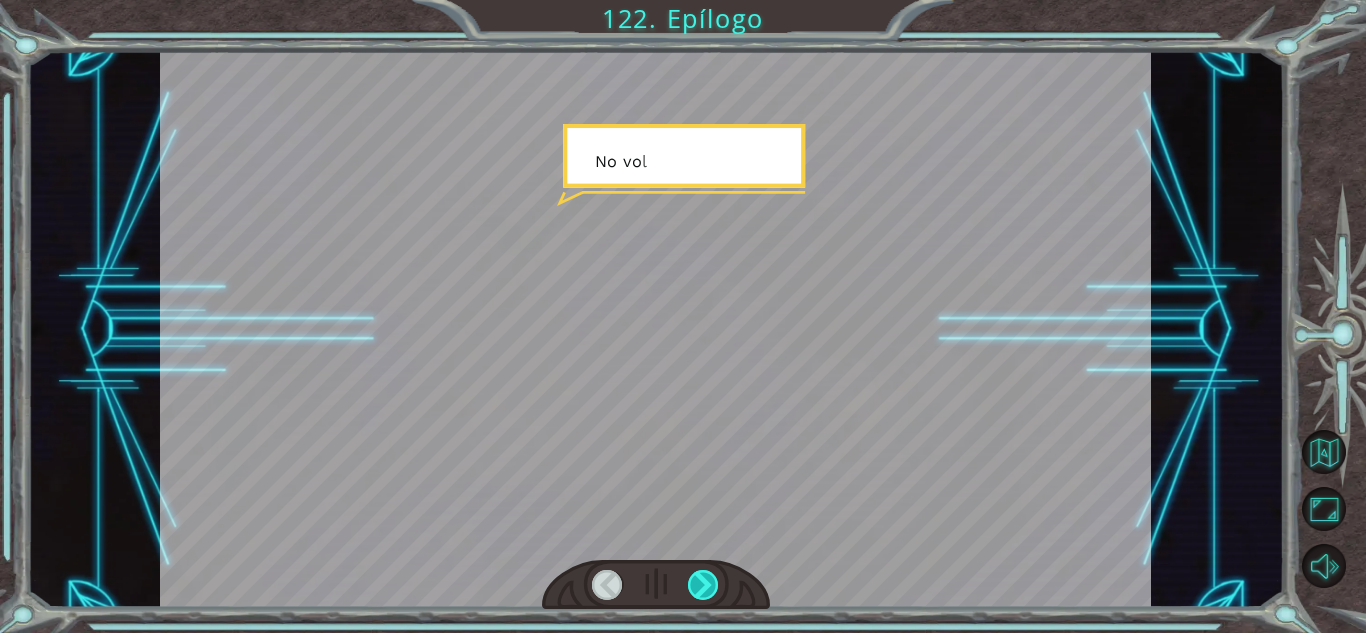 click at bounding box center [703, 585] 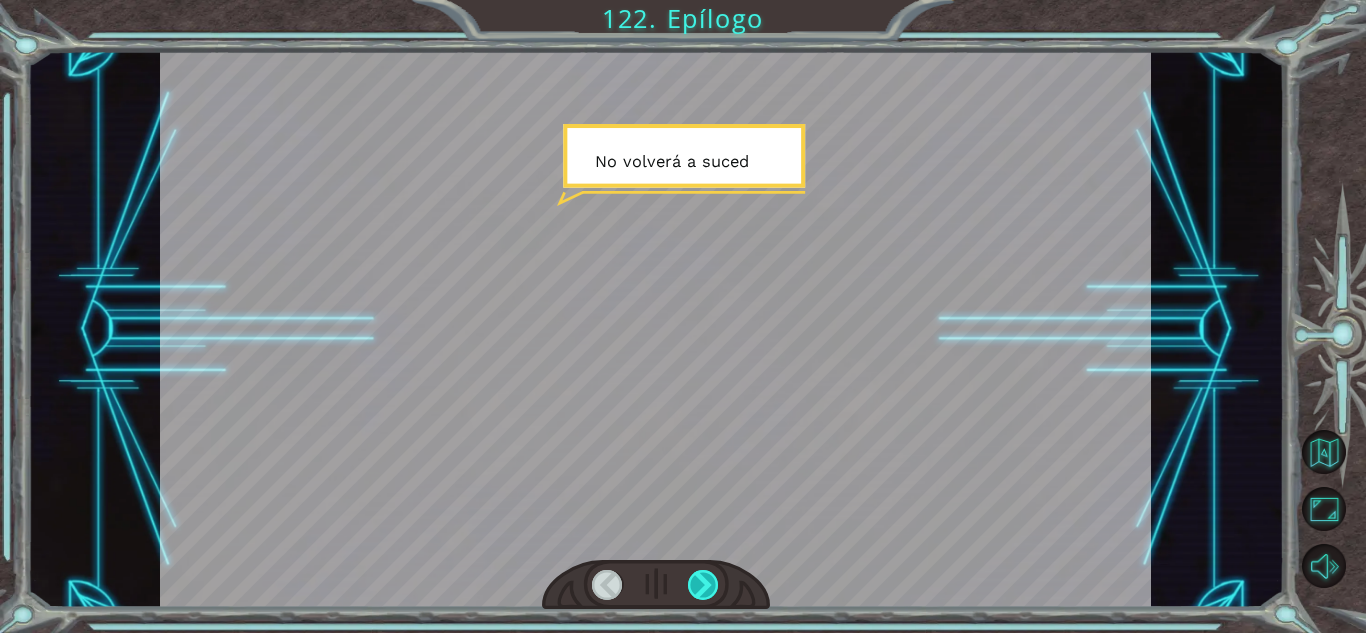 click at bounding box center (703, 585) 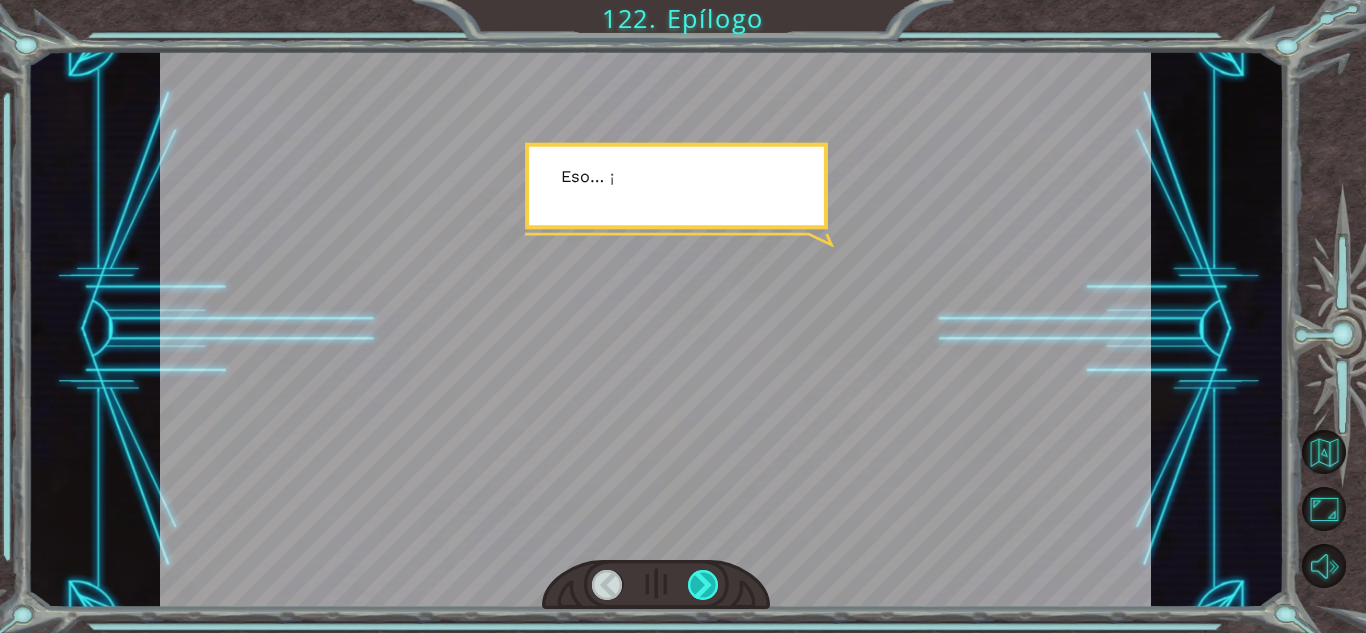 click at bounding box center (703, 585) 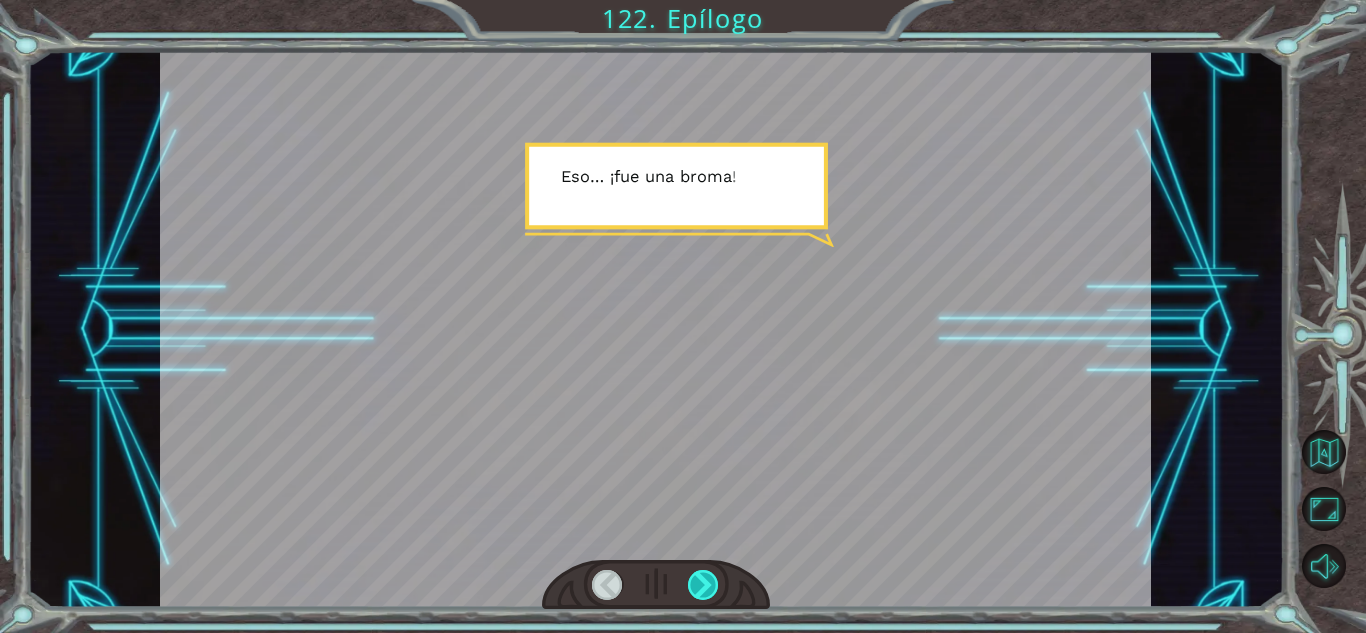 click at bounding box center [703, 585] 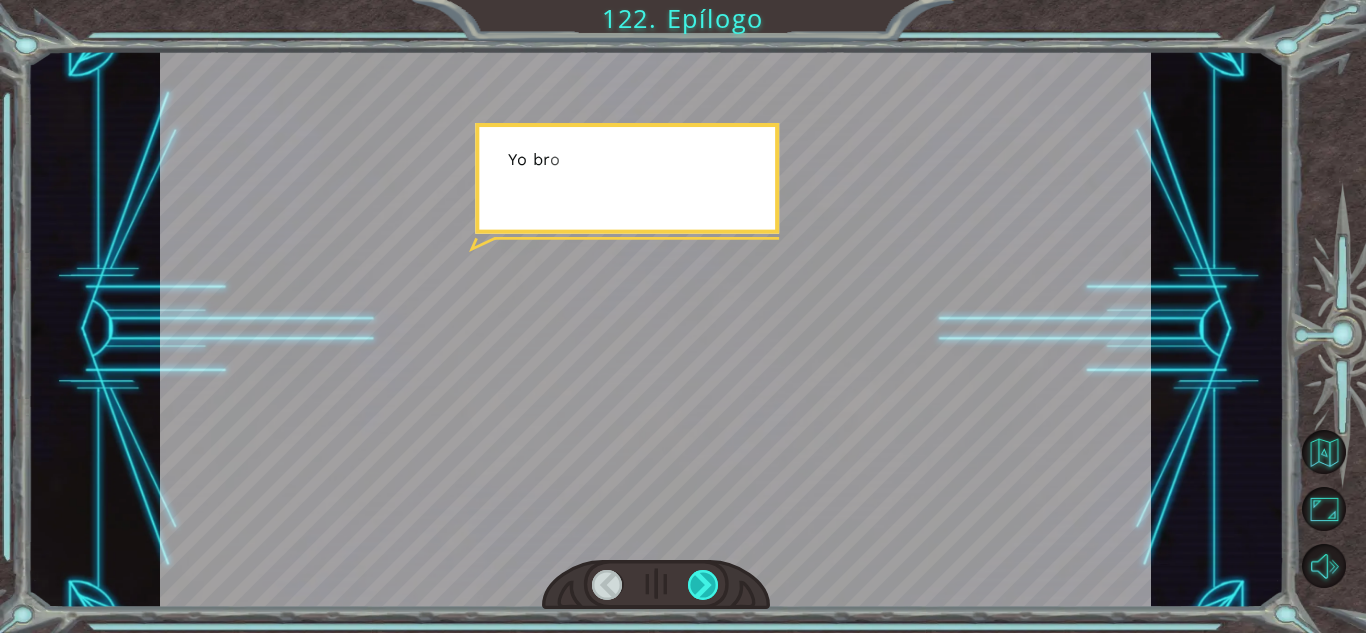 click at bounding box center (703, 585) 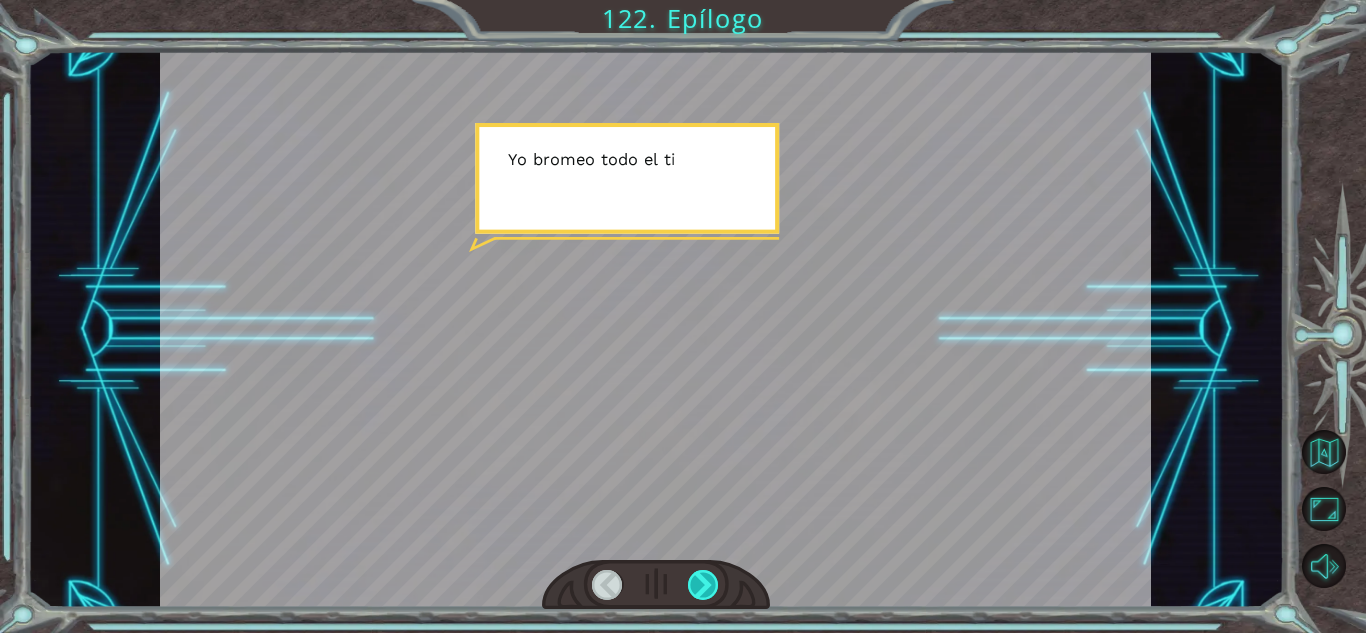 click at bounding box center [703, 585] 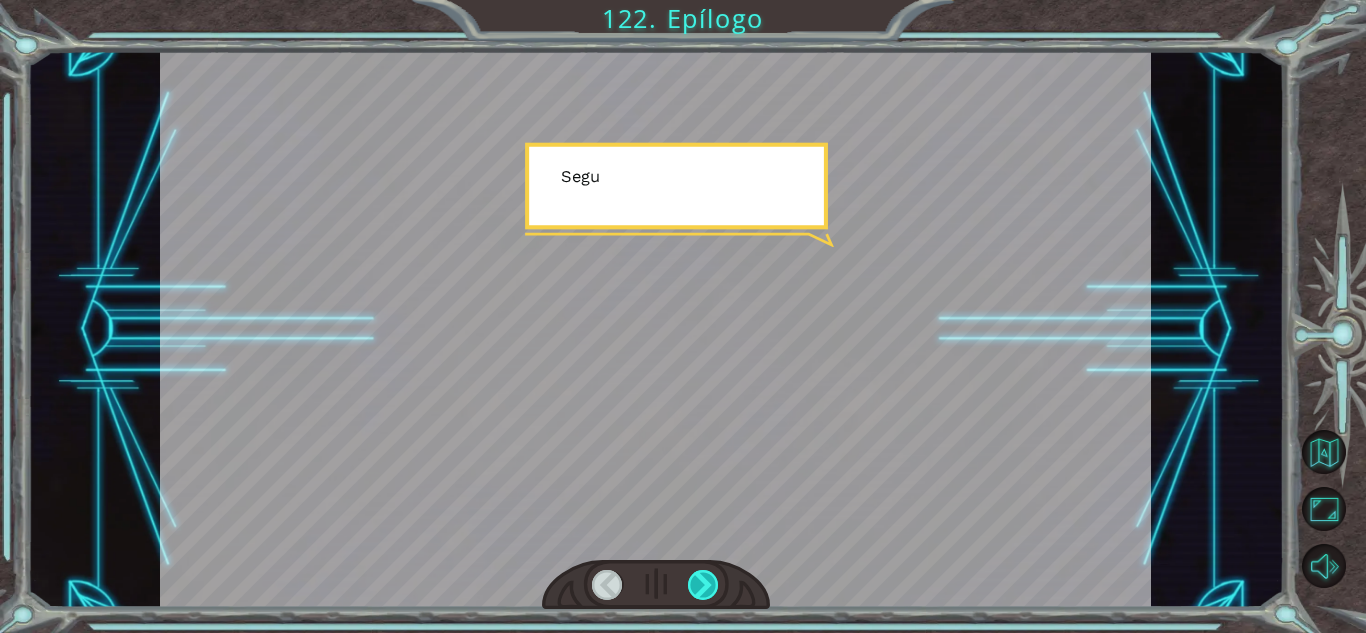 click at bounding box center (703, 585) 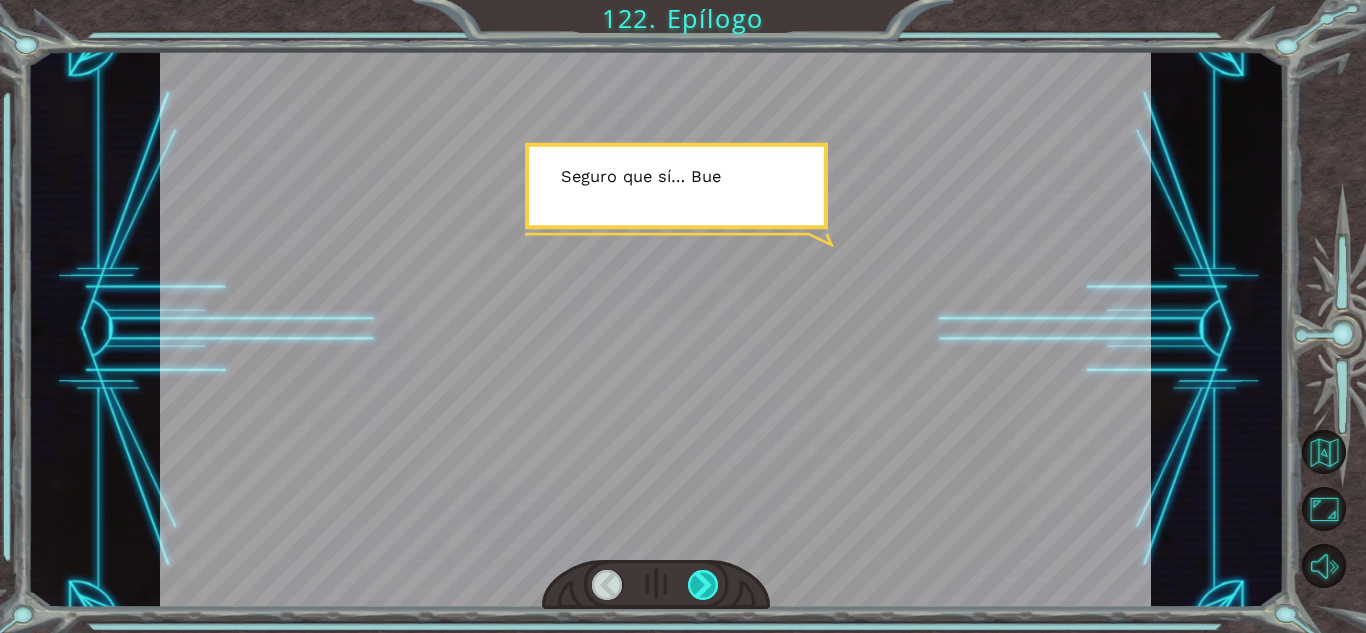click at bounding box center (703, 585) 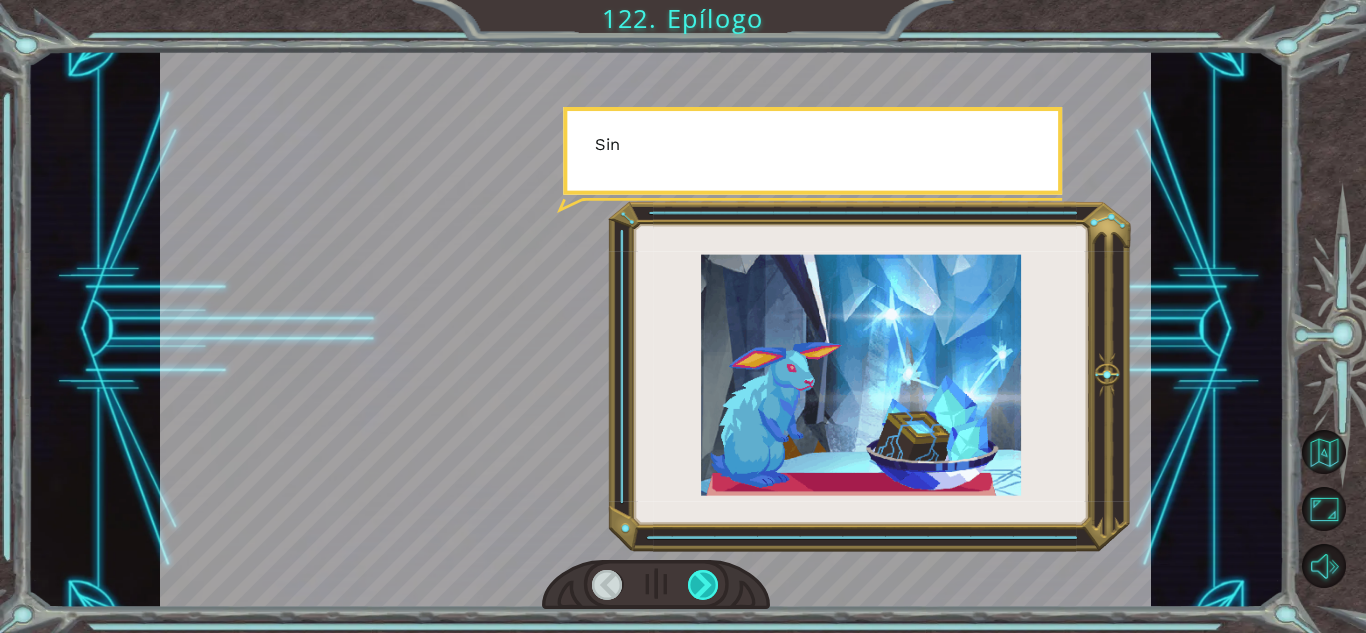 click at bounding box center [703, 585] 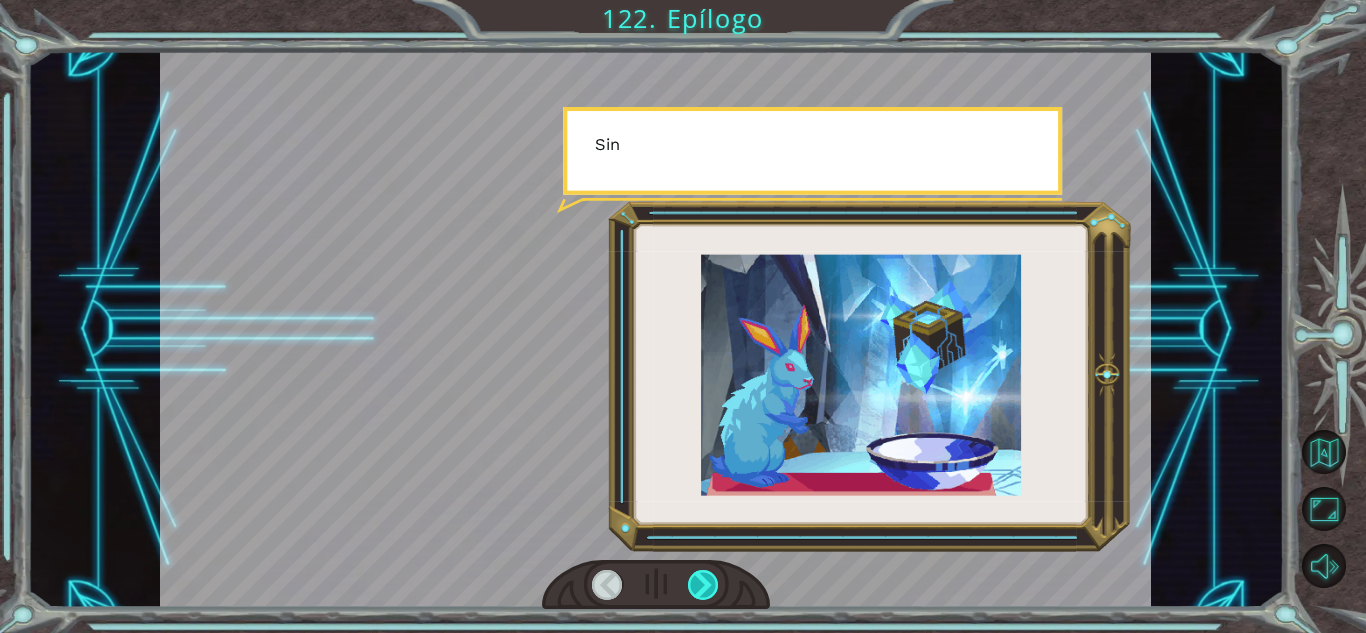 click at bounding box center [703, 585] 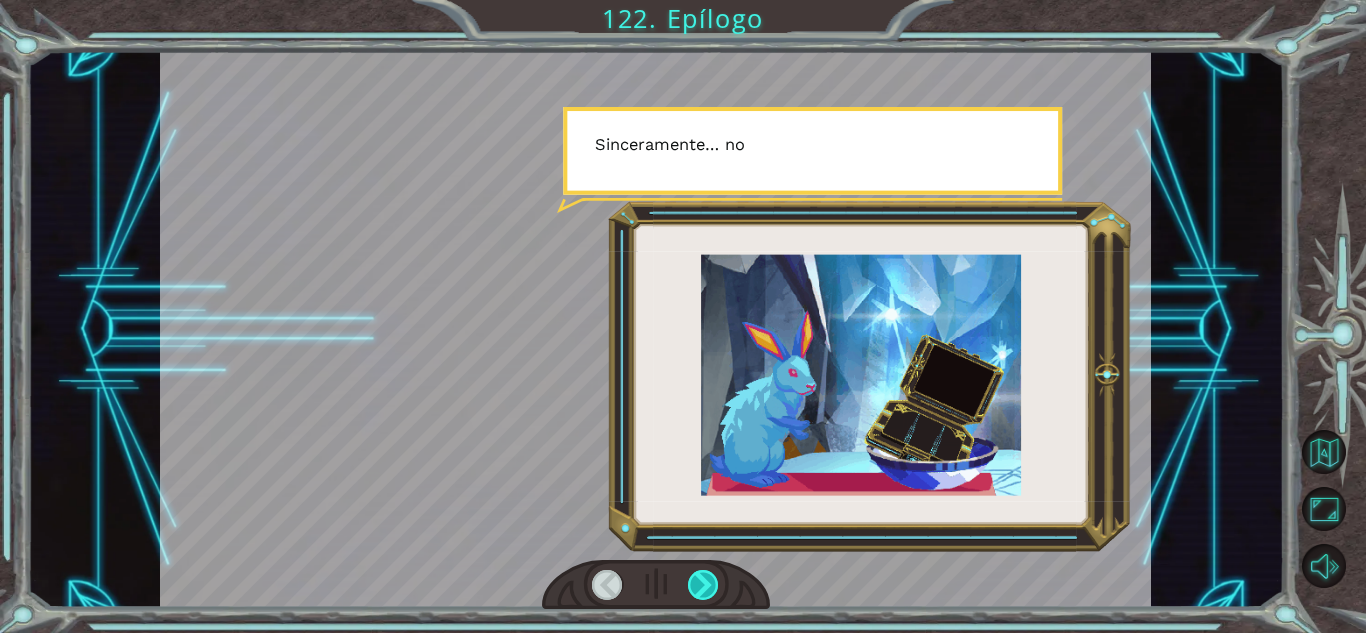 click at bounding box center (703, 585) 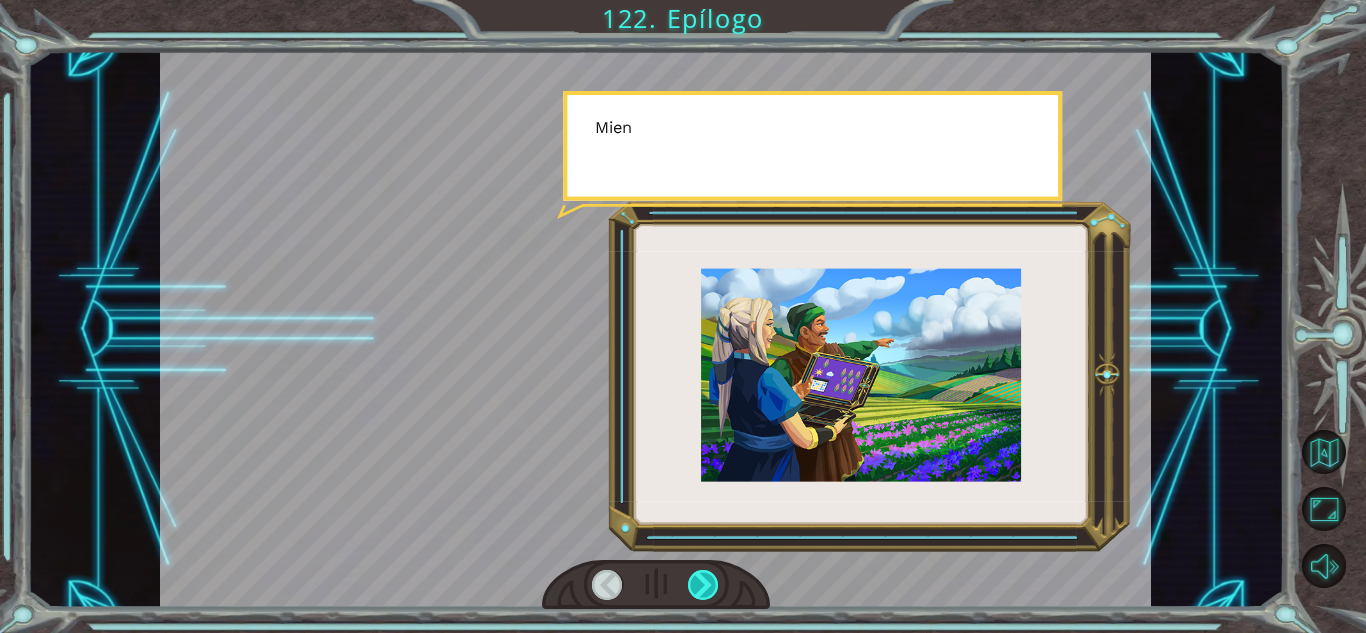 click at bounding box center (703, 585) 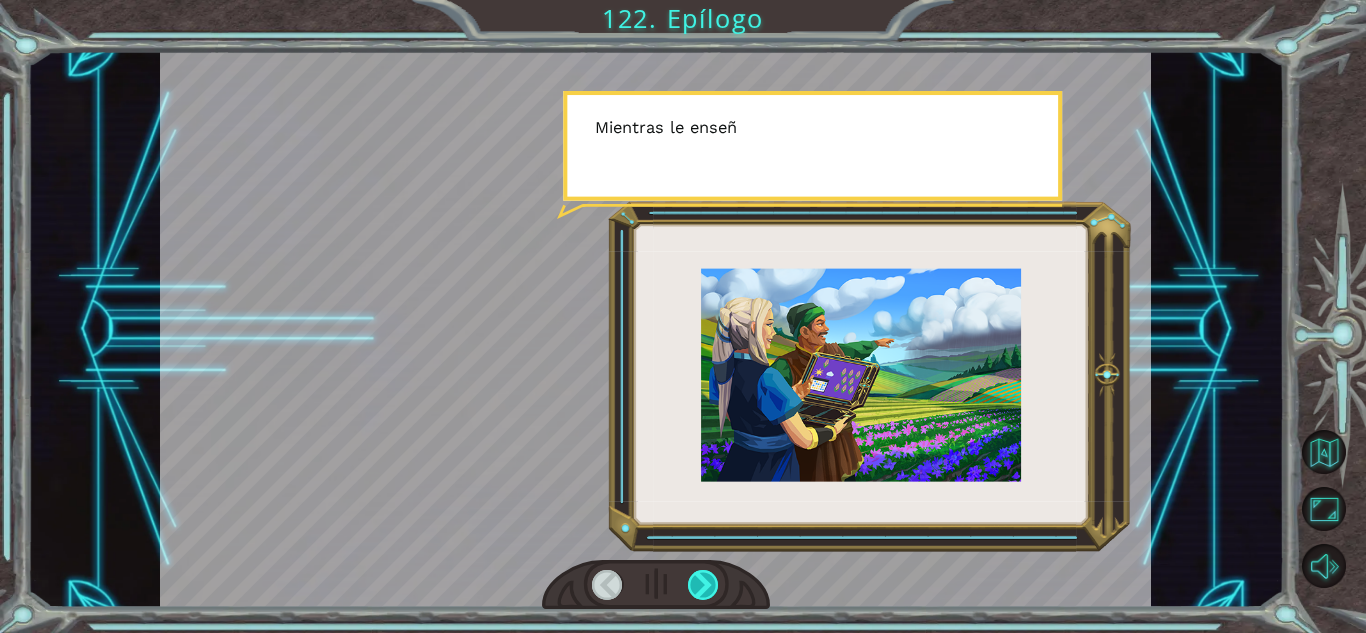 click at bounding box center [703, 585] 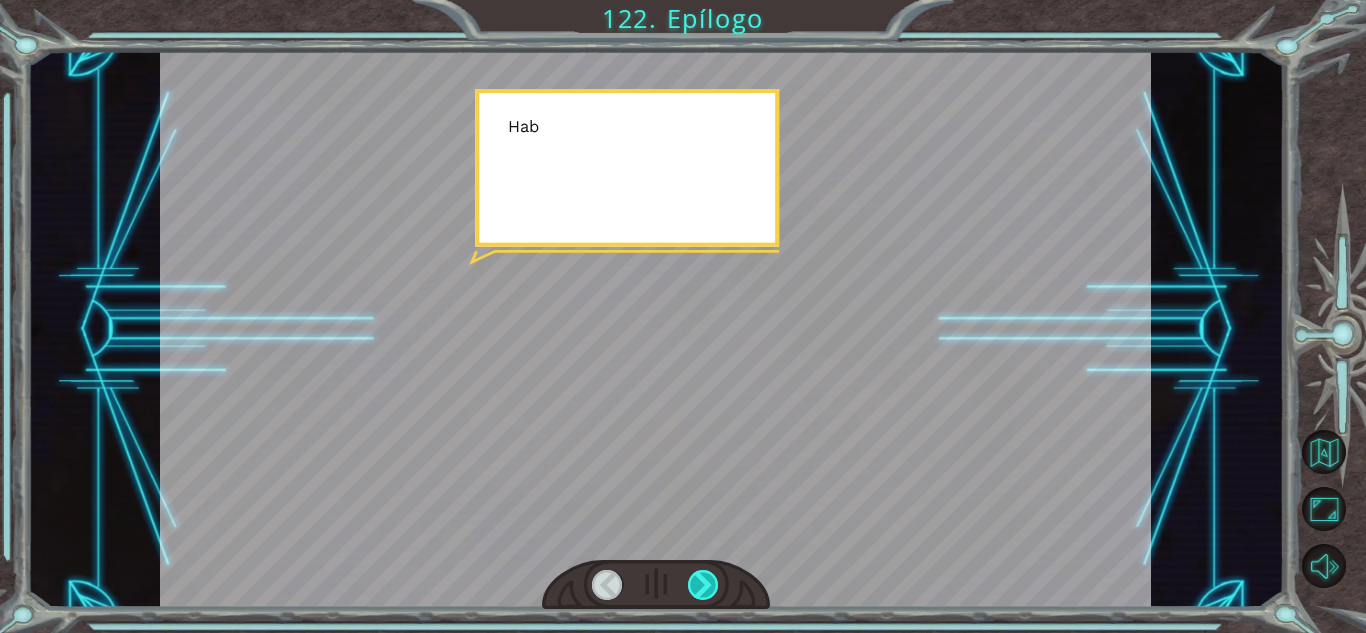 click at bounding box center [703, 585] 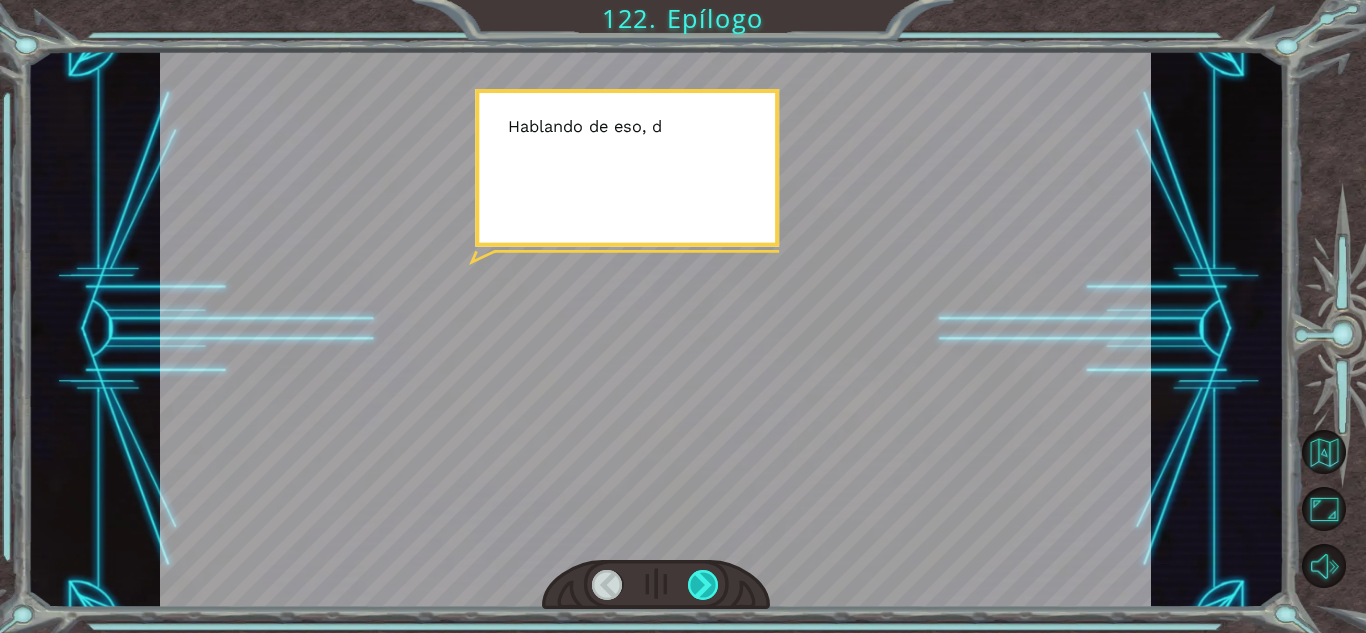 click at bounding box center [703, 585] 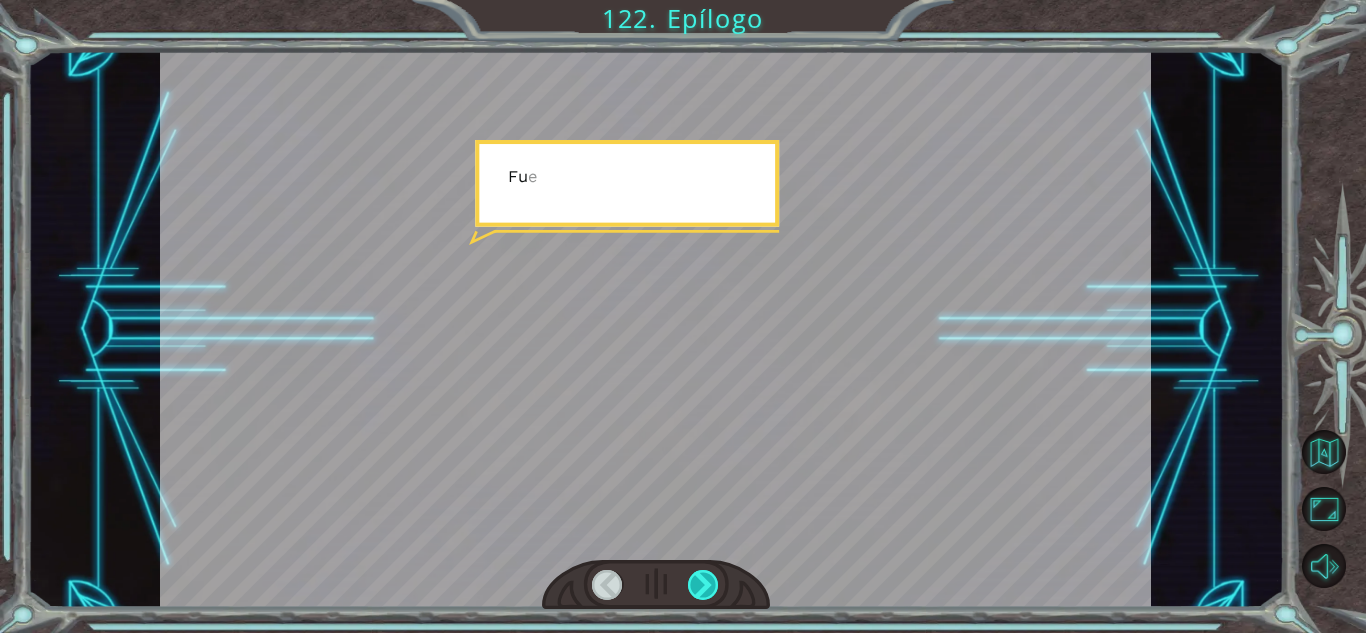 click at bounding box center [703, 585] 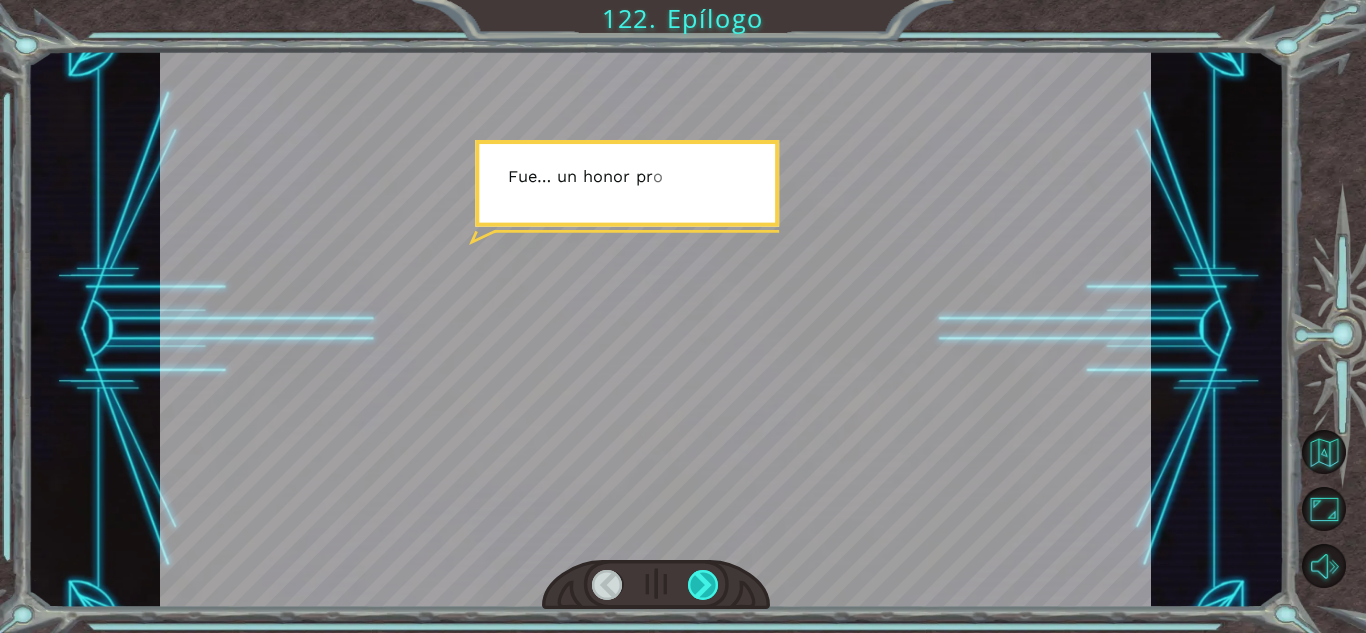 click at bounding box center [703, 585] 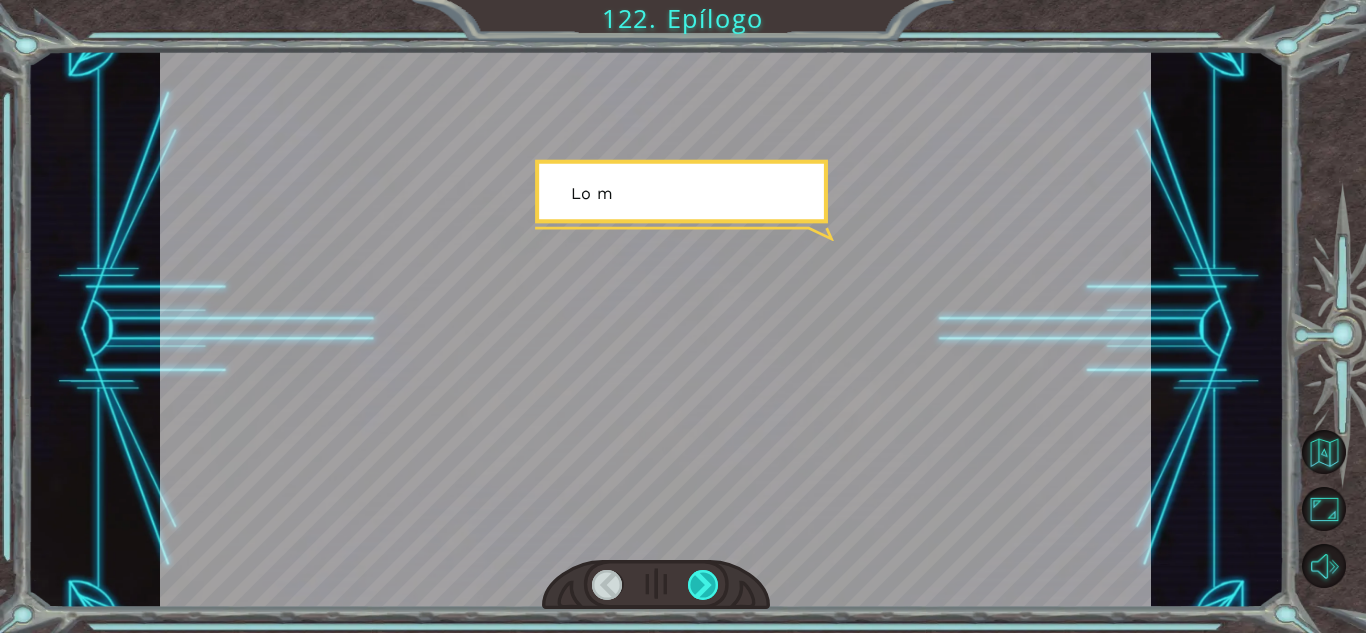 click at bounding box center (703, 585) 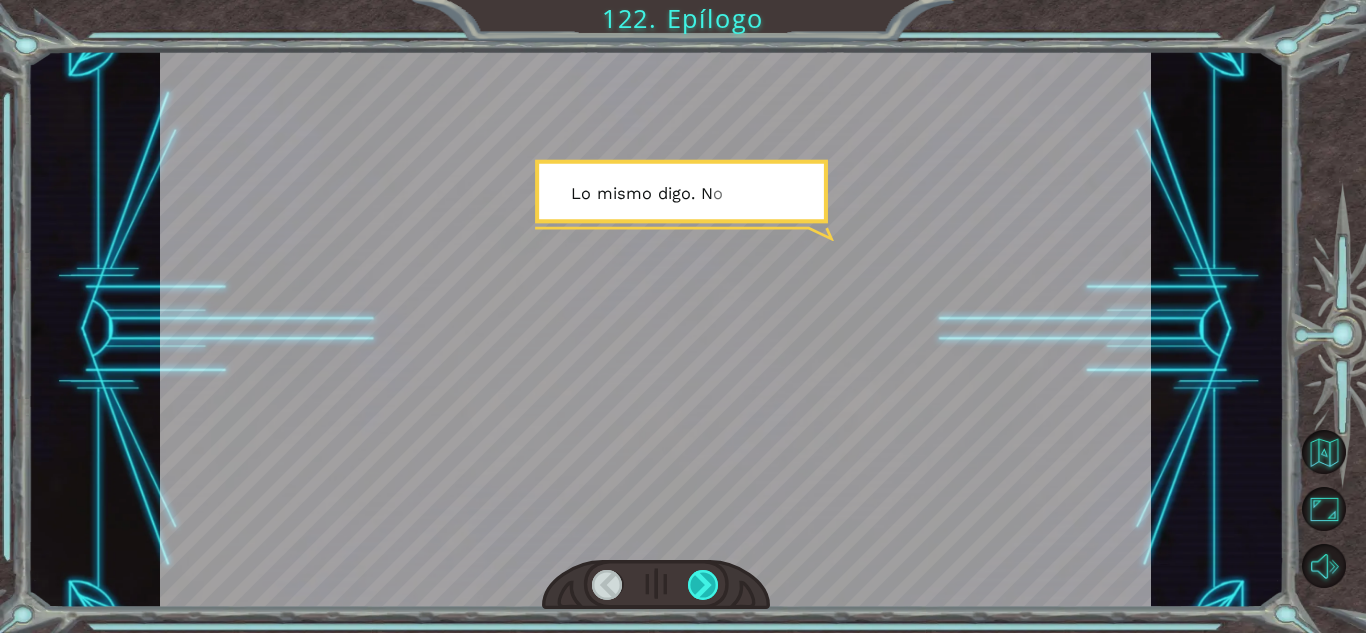 click at bounding box center [703, 585] 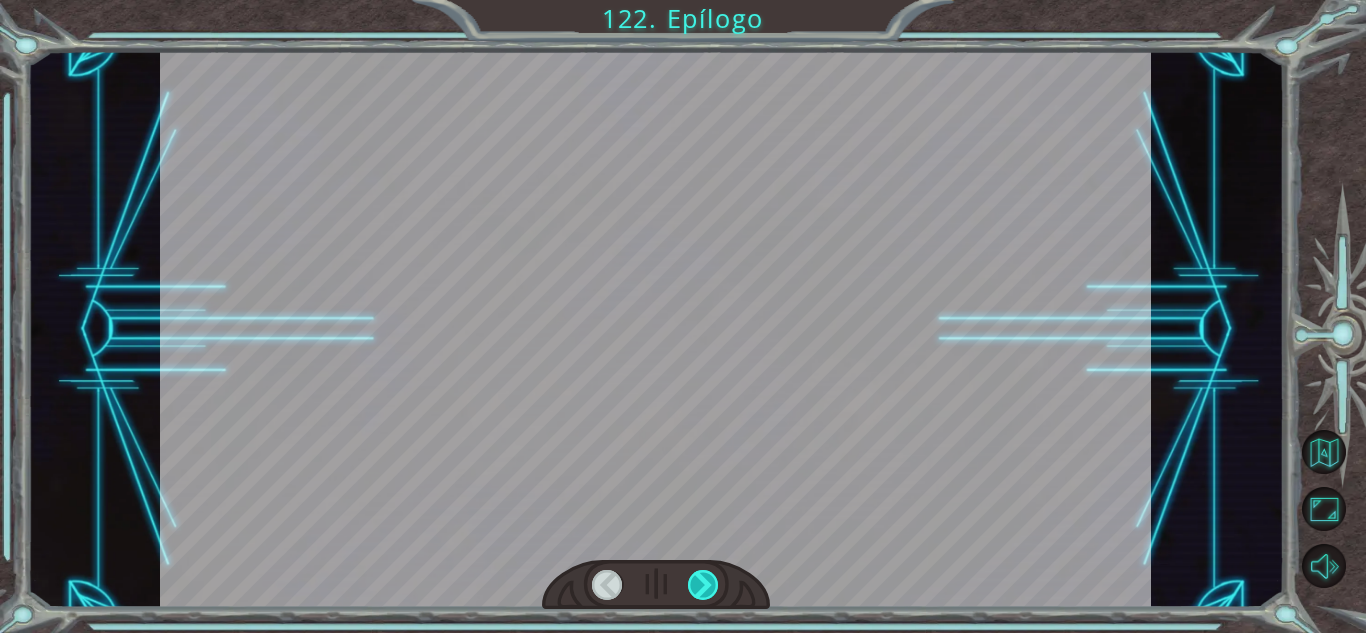 click at bounding box center [703, 585] 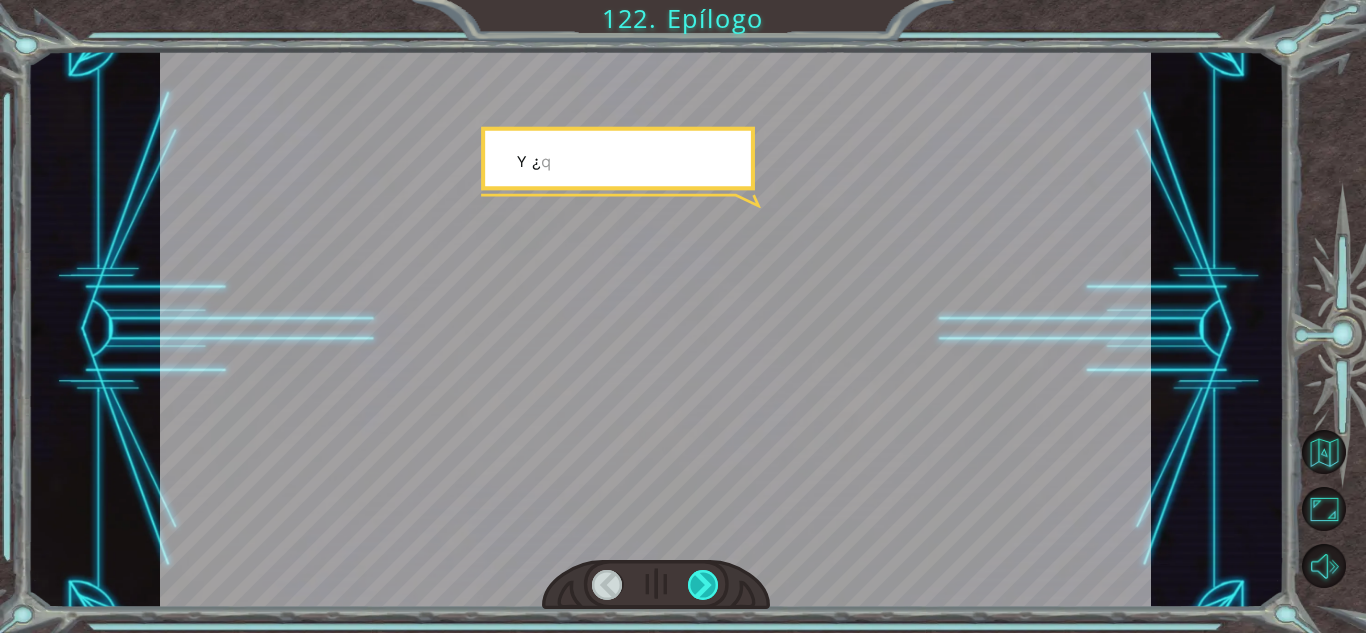 click at bounding box center [703, 585] 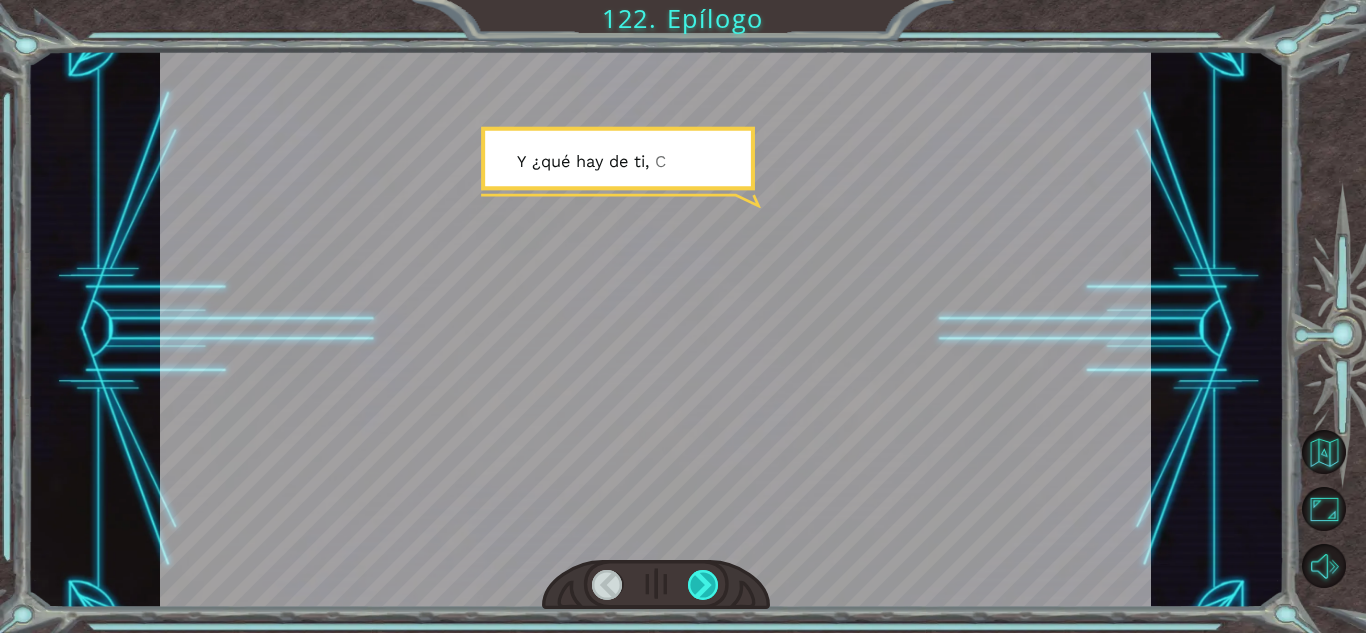 click at bounding box center (703, 585) 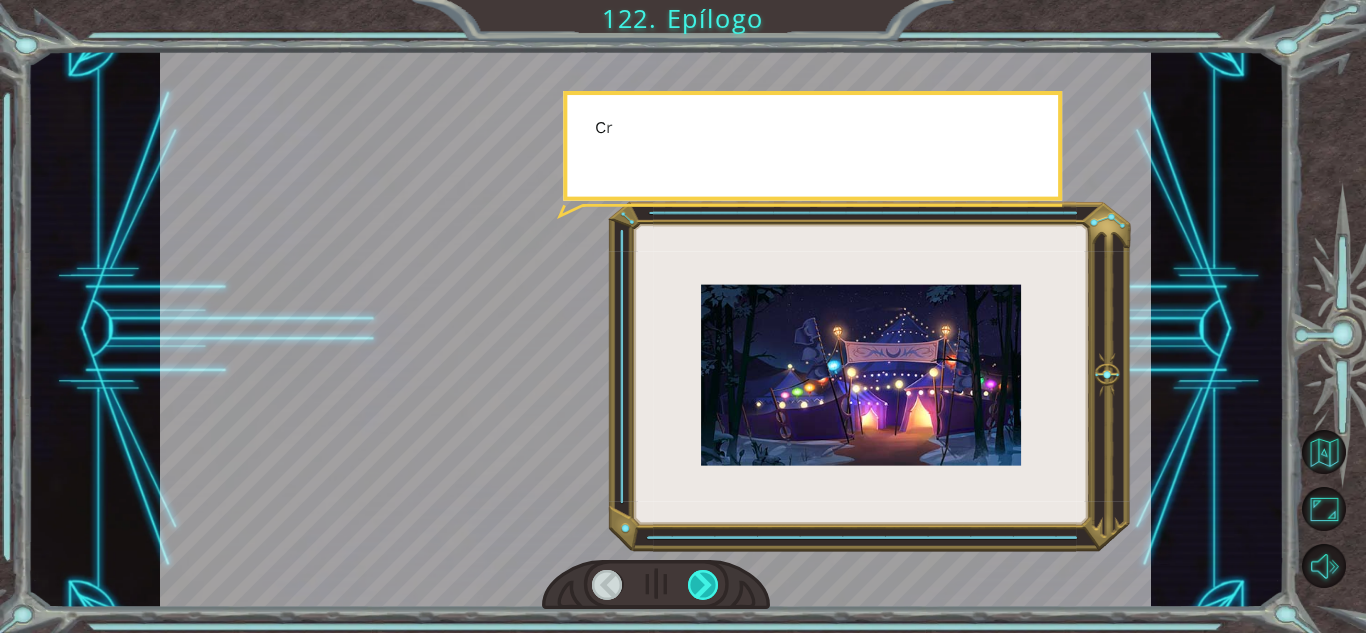 click at bounding box center (703, 585) 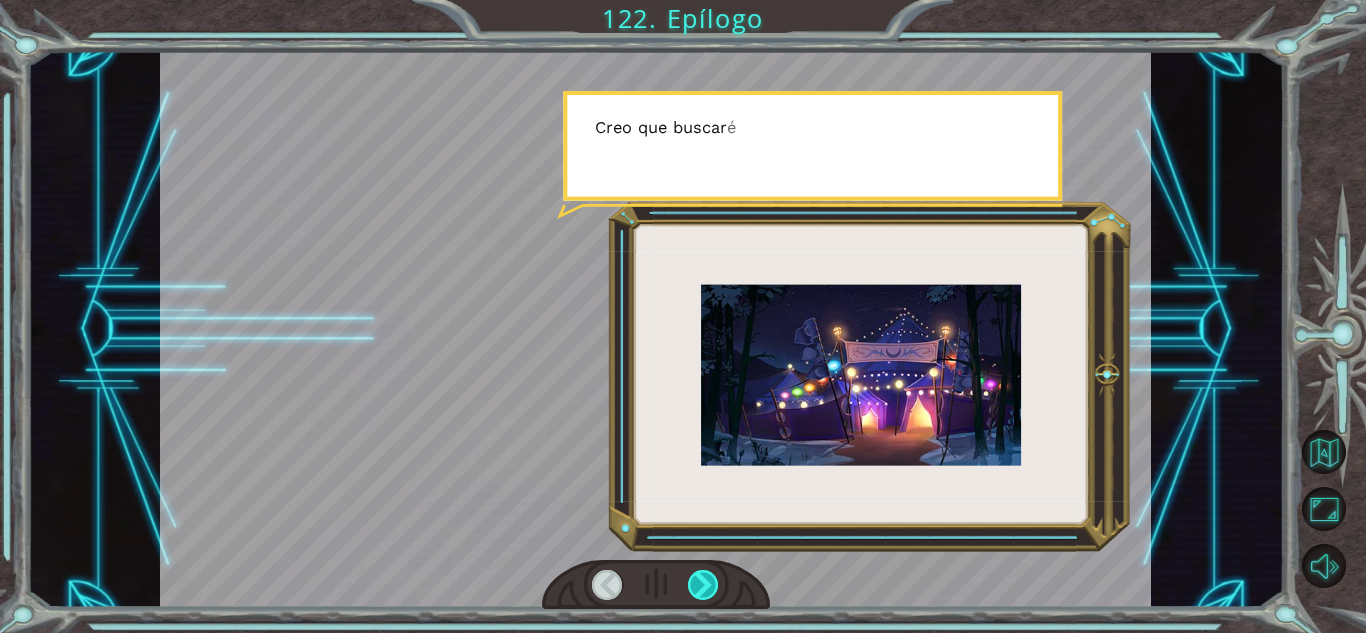 click at bounding box center (703, 585) 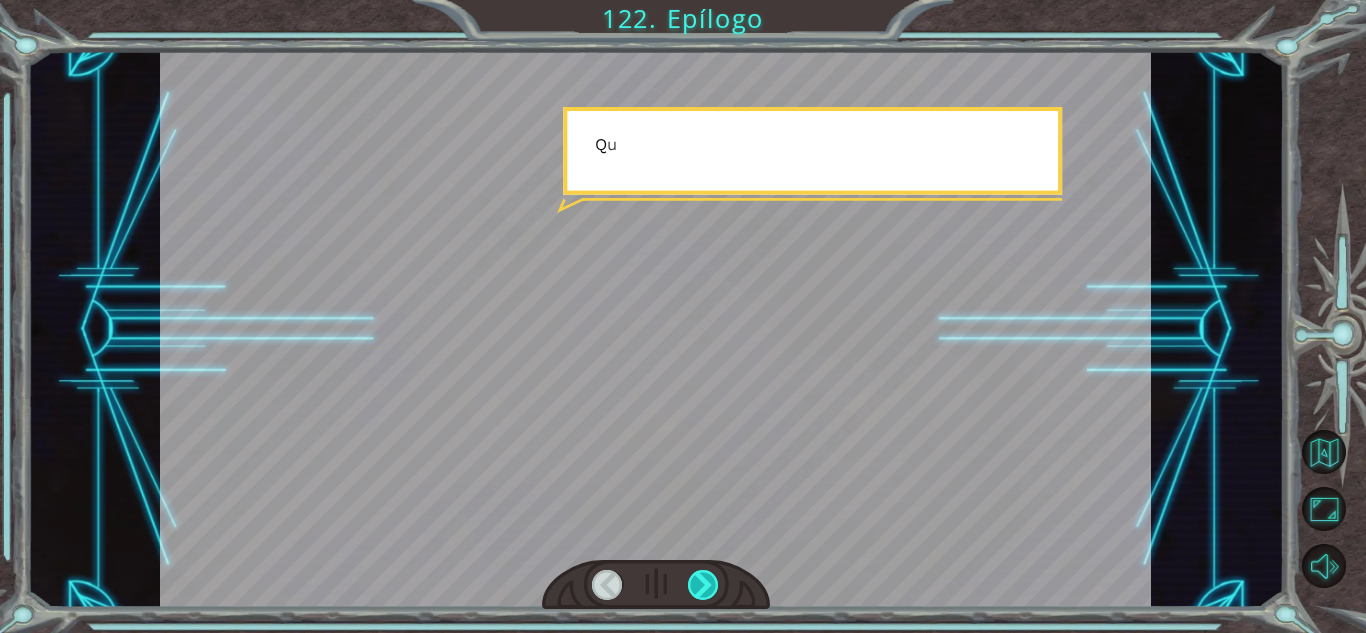 click at bounding box center (703, 585) 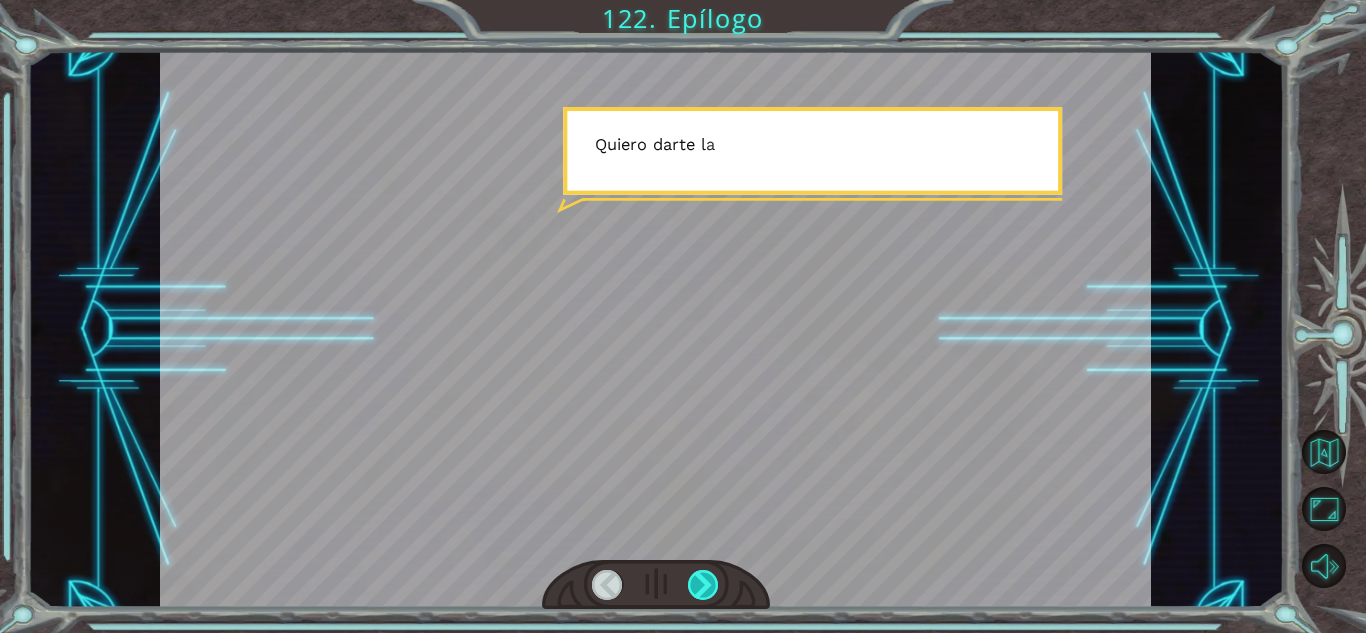 click at bounding box center (703, 585) 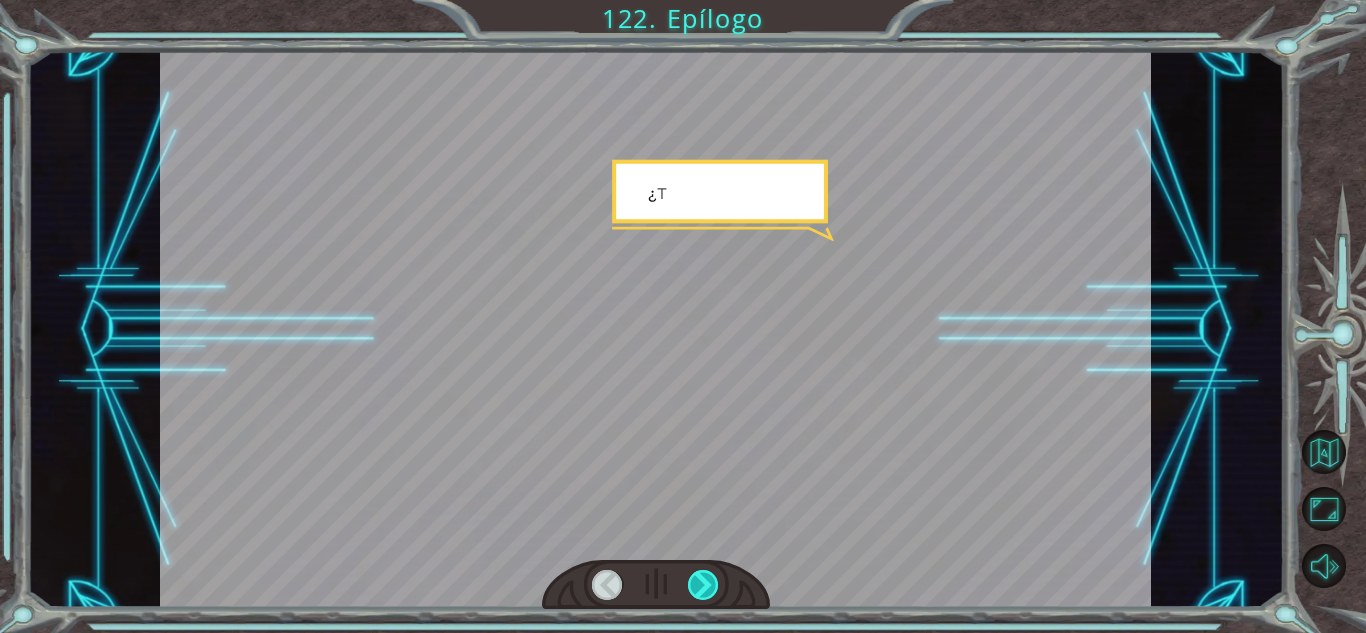 click at bounding box center [703, 585] 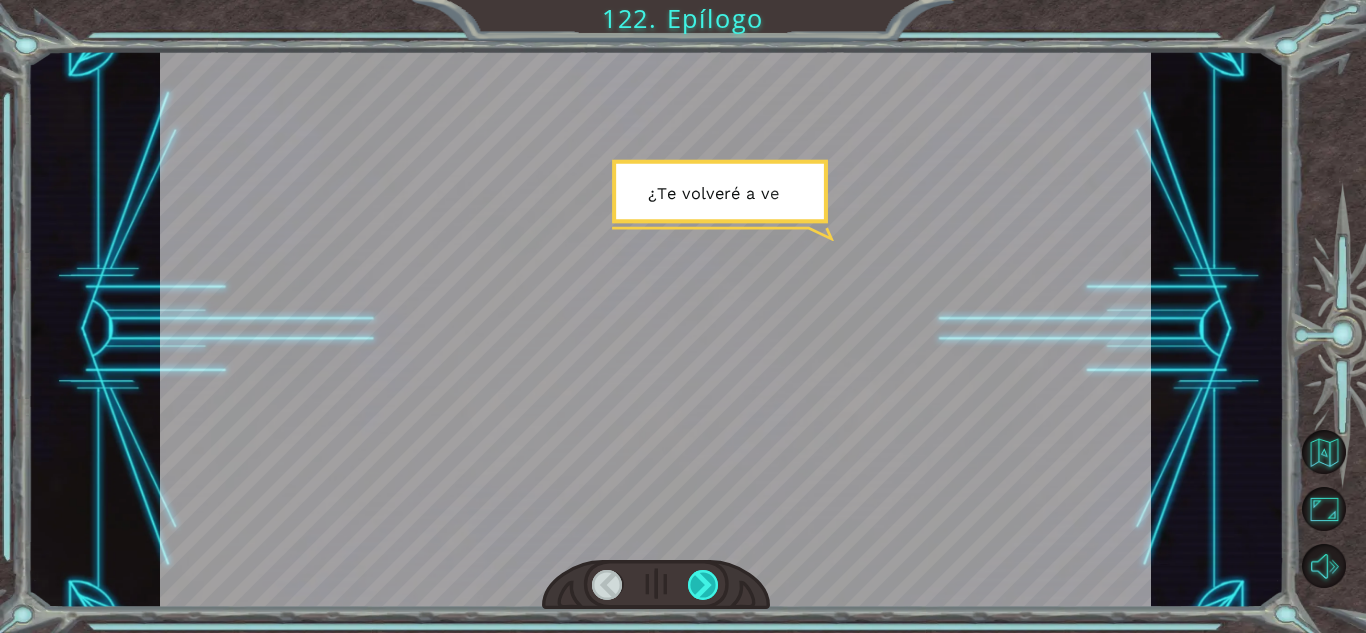 click at bounding box center (703, 585) 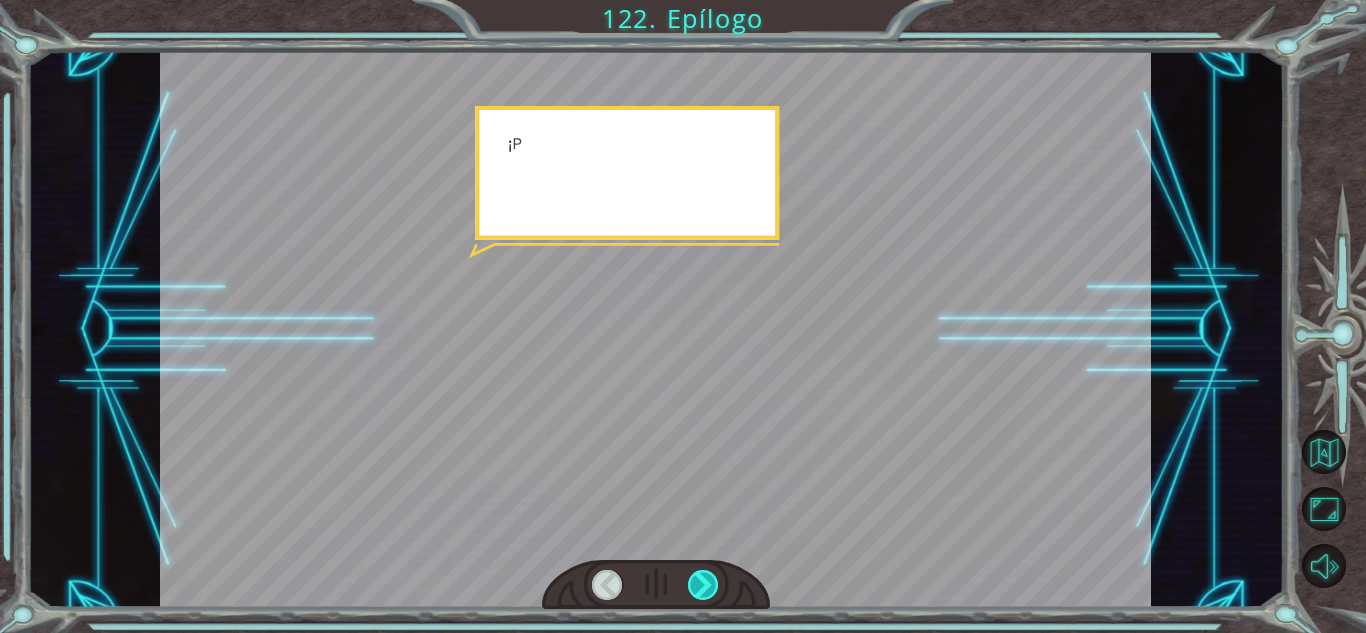 click at bounding box center [703, 585] 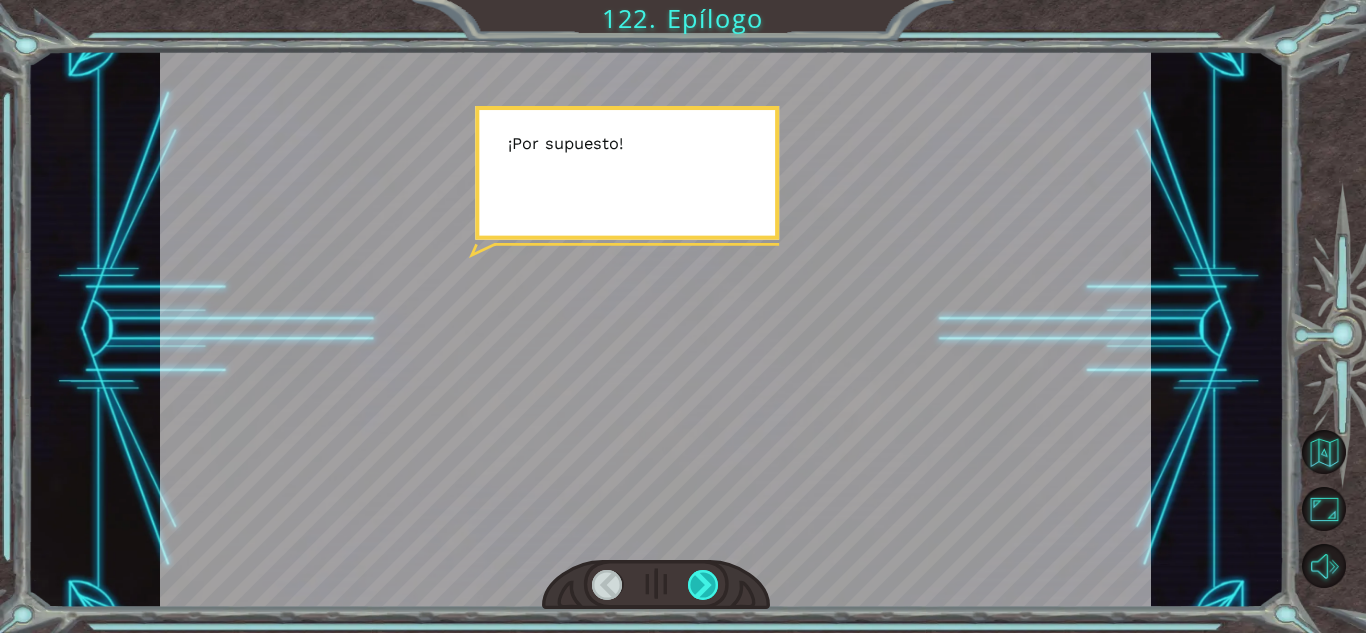 click at bounding box center (703, 585) 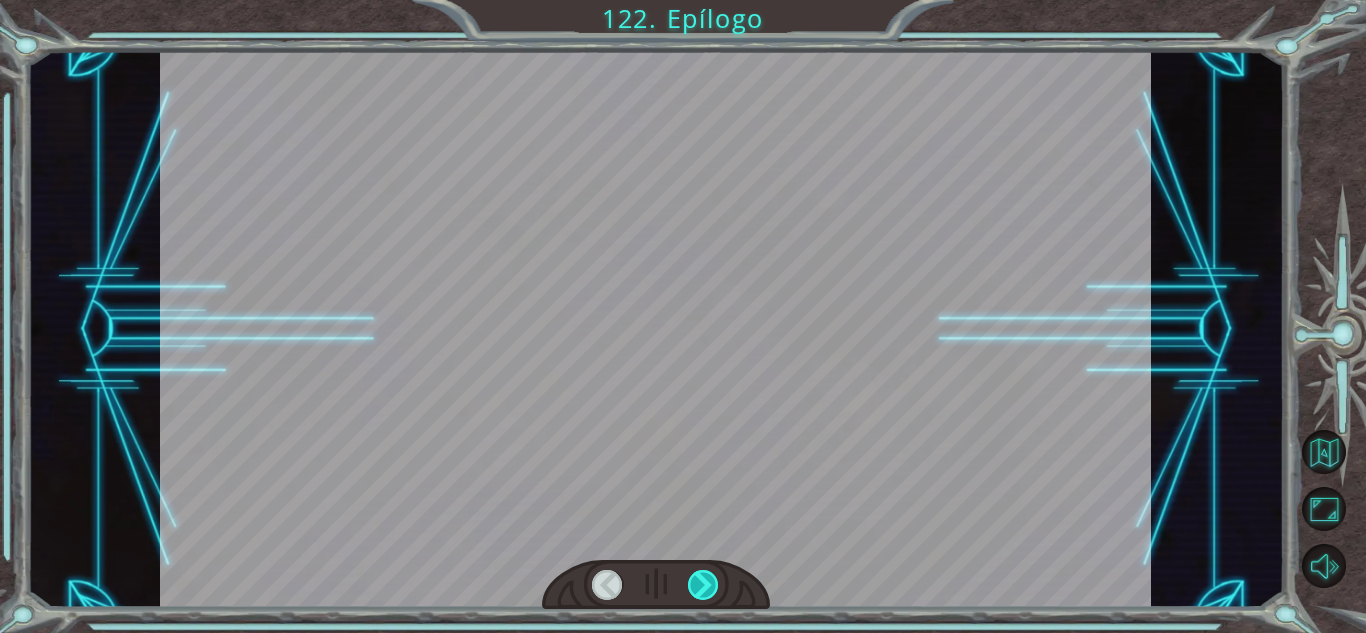 click at bounding box center [703, 585] 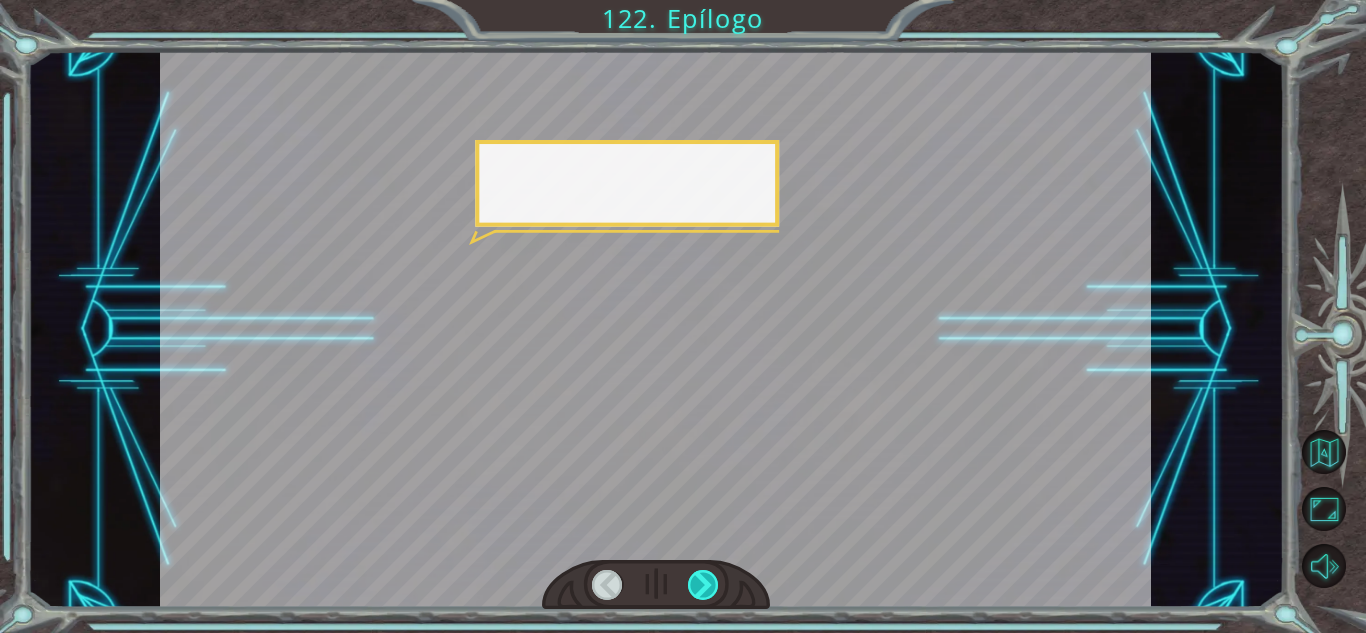 click at bounding box center (703, 585) 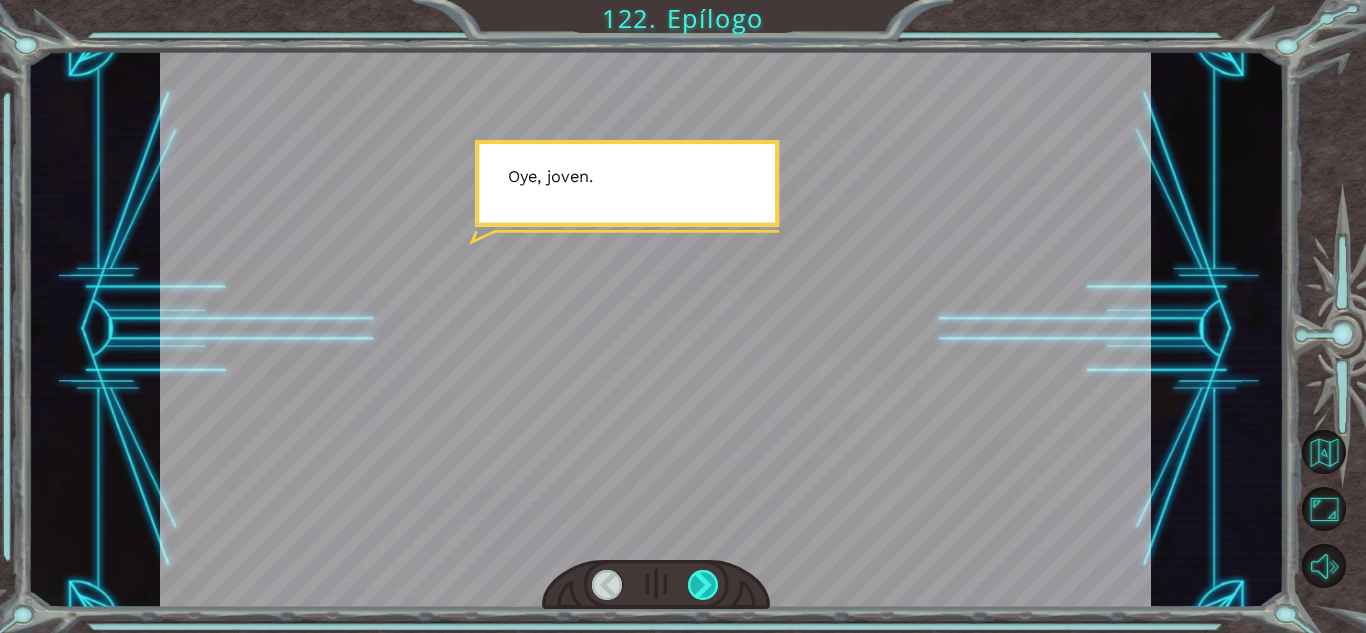 click at bounding box center (703, 585) 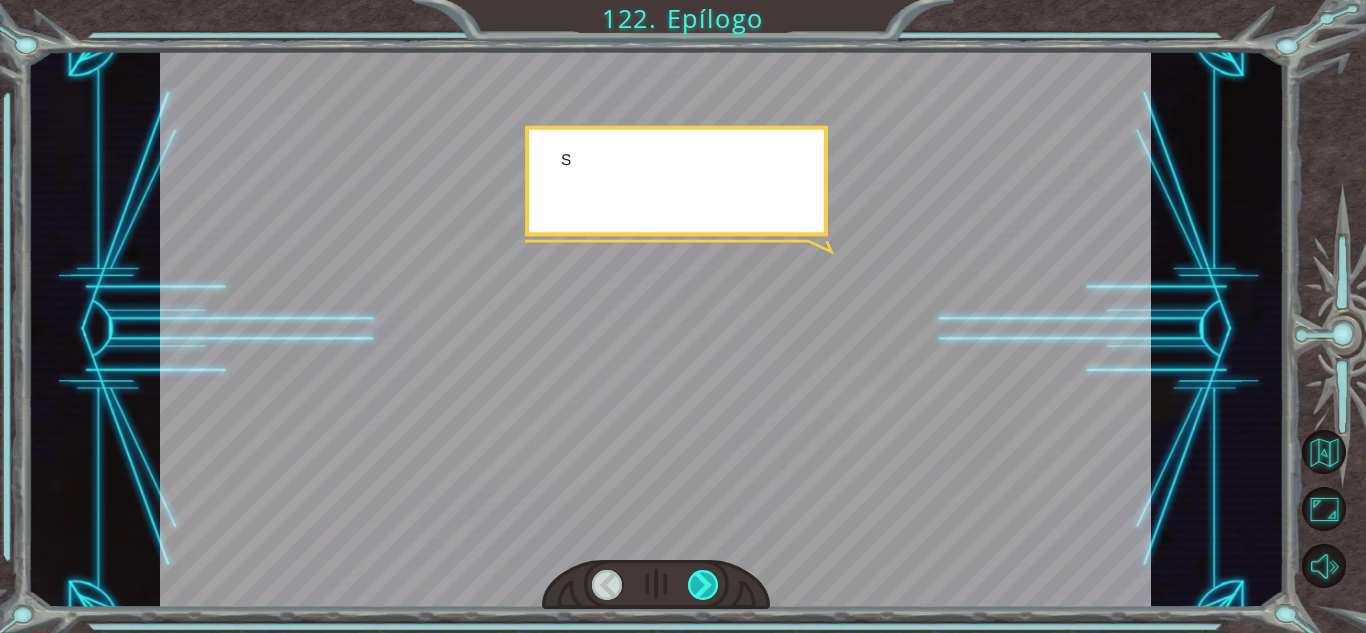 click at bounding box center [703, 585] 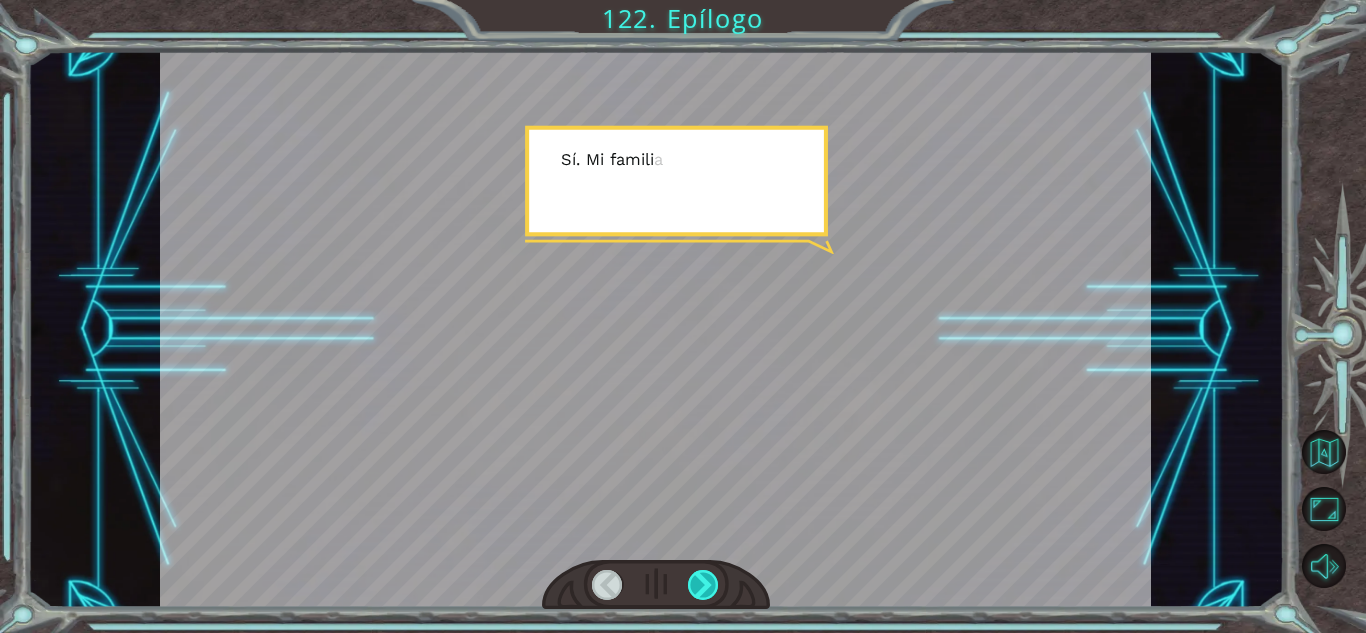 click at bounding box center (703, 585) 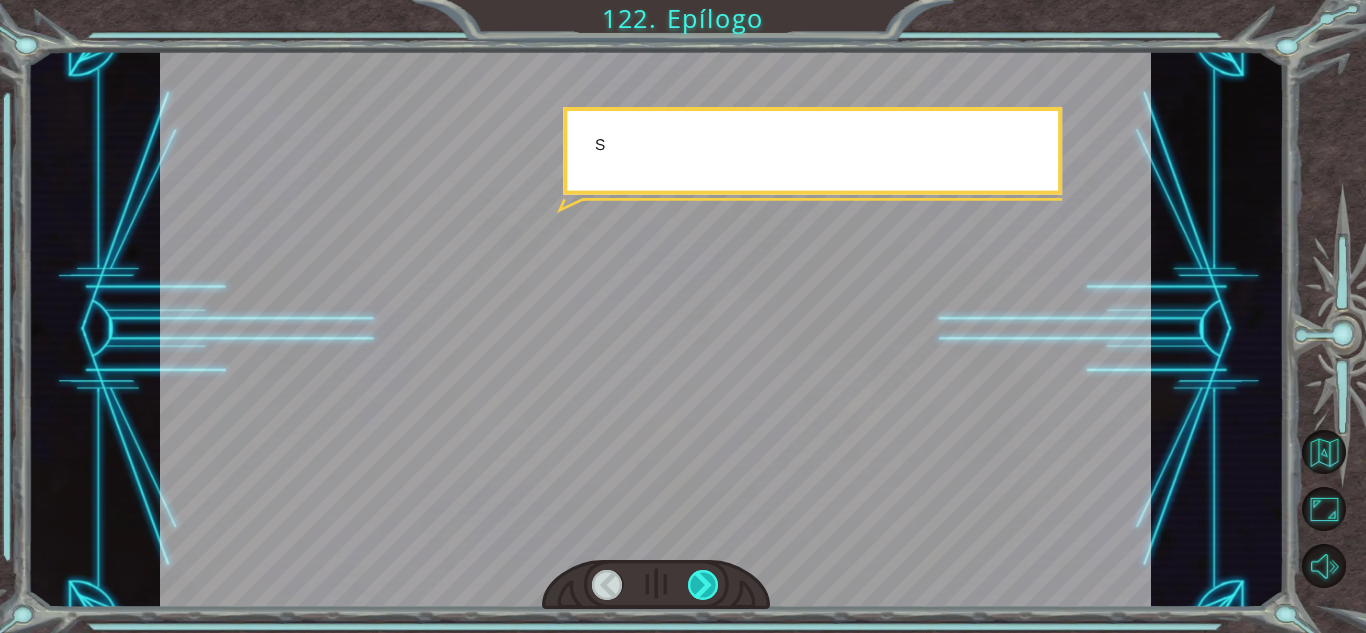 click at bounding box center [703, 585] 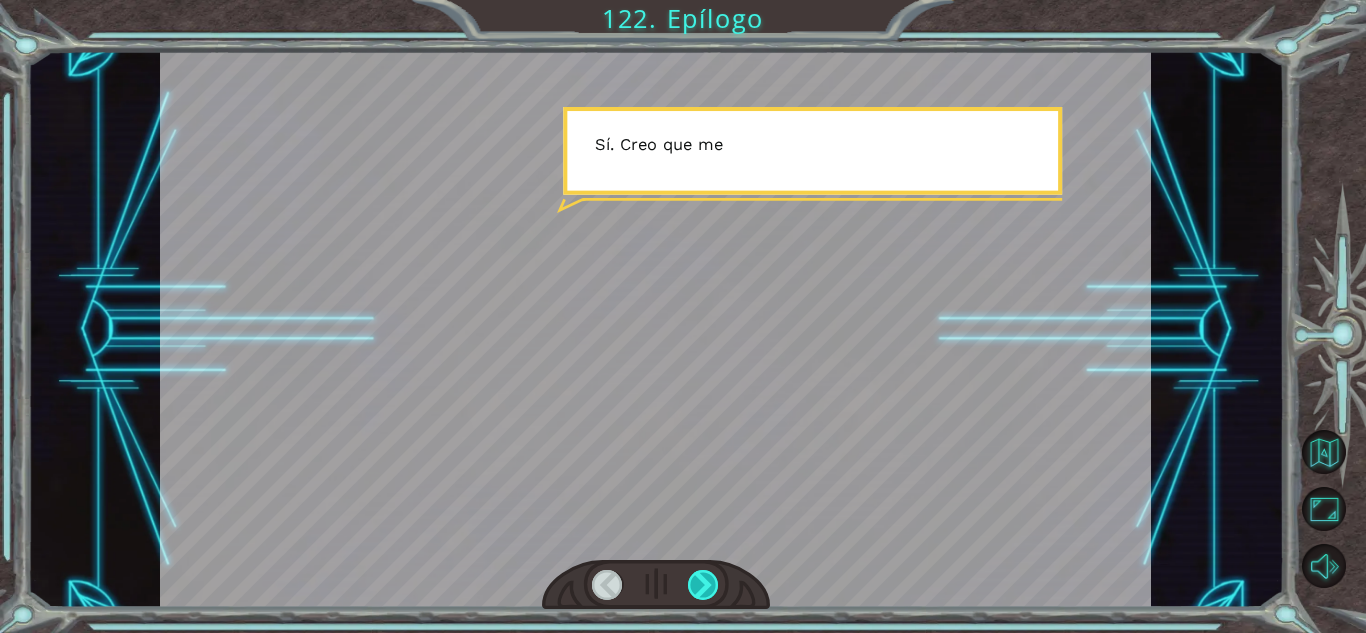 click at bounding box center (703, 585) 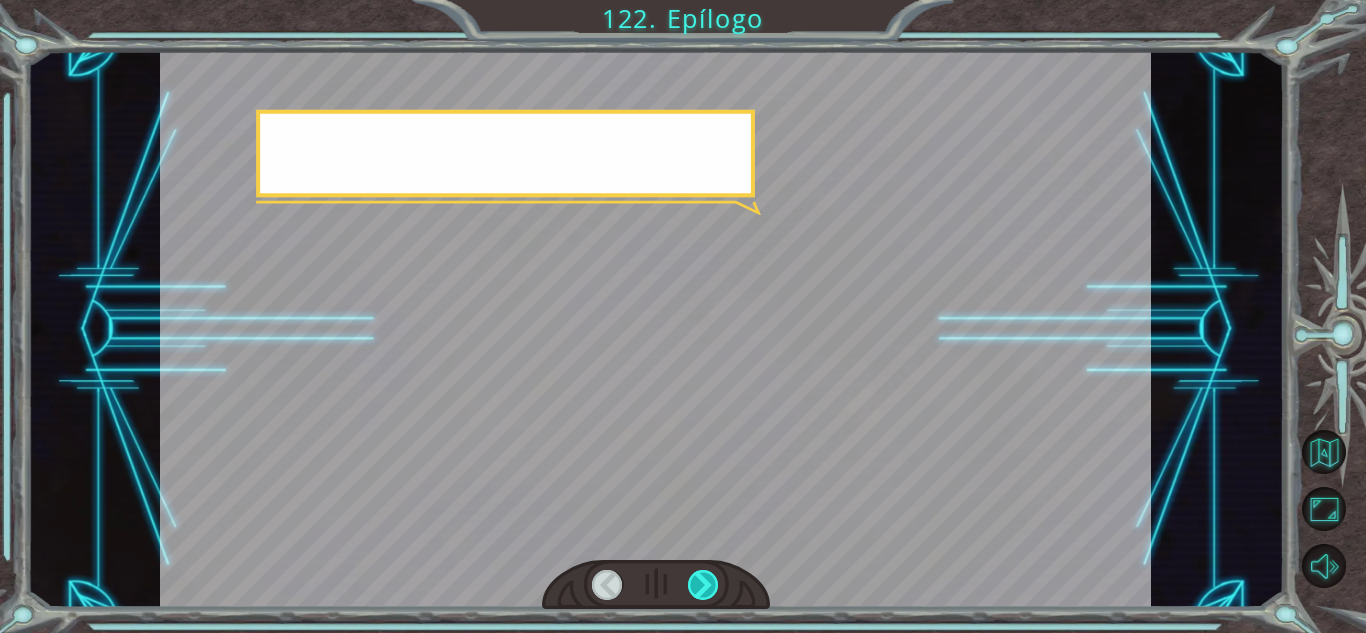 click at bounding box center (703, 585) 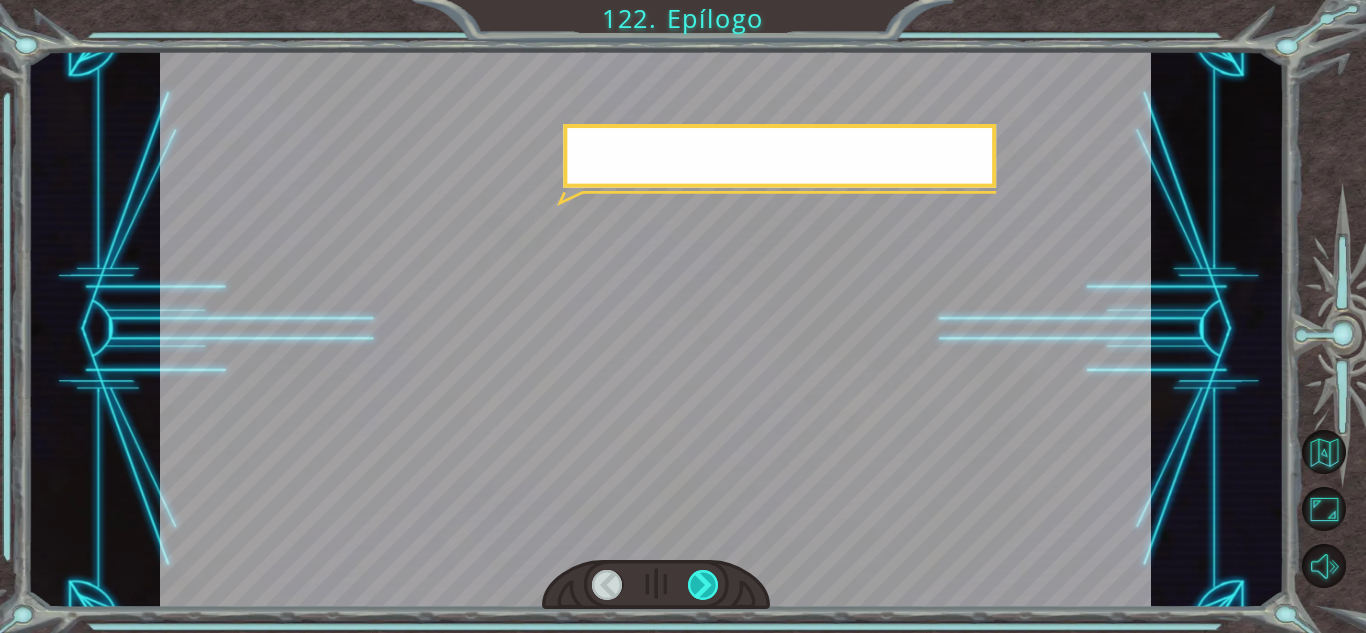 click at bounding box center (703, 585) 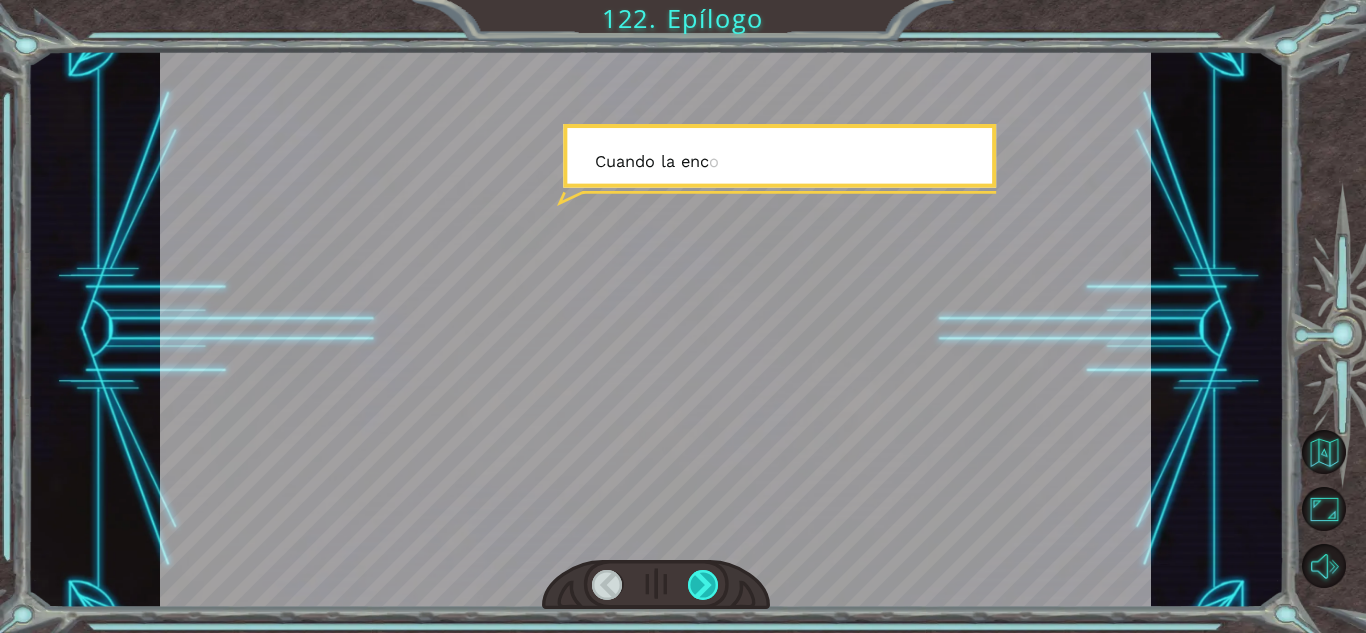click at bounding box center (703, 585) 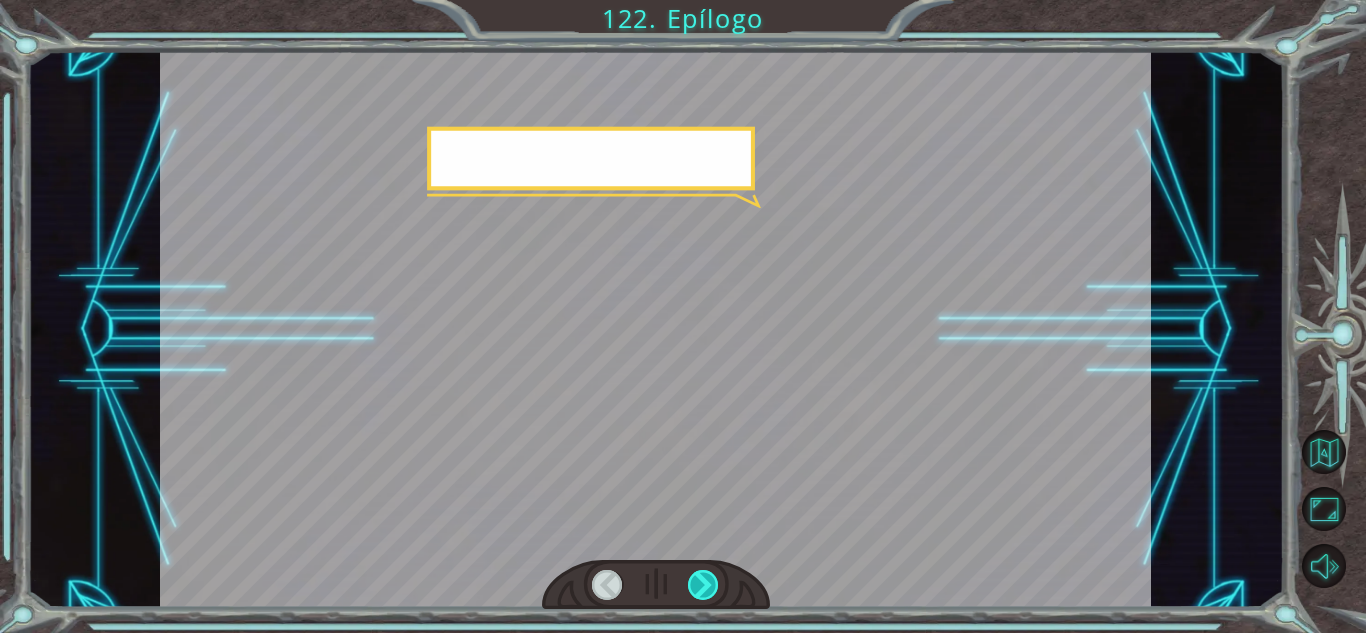 click at bounding box center (703, 585) 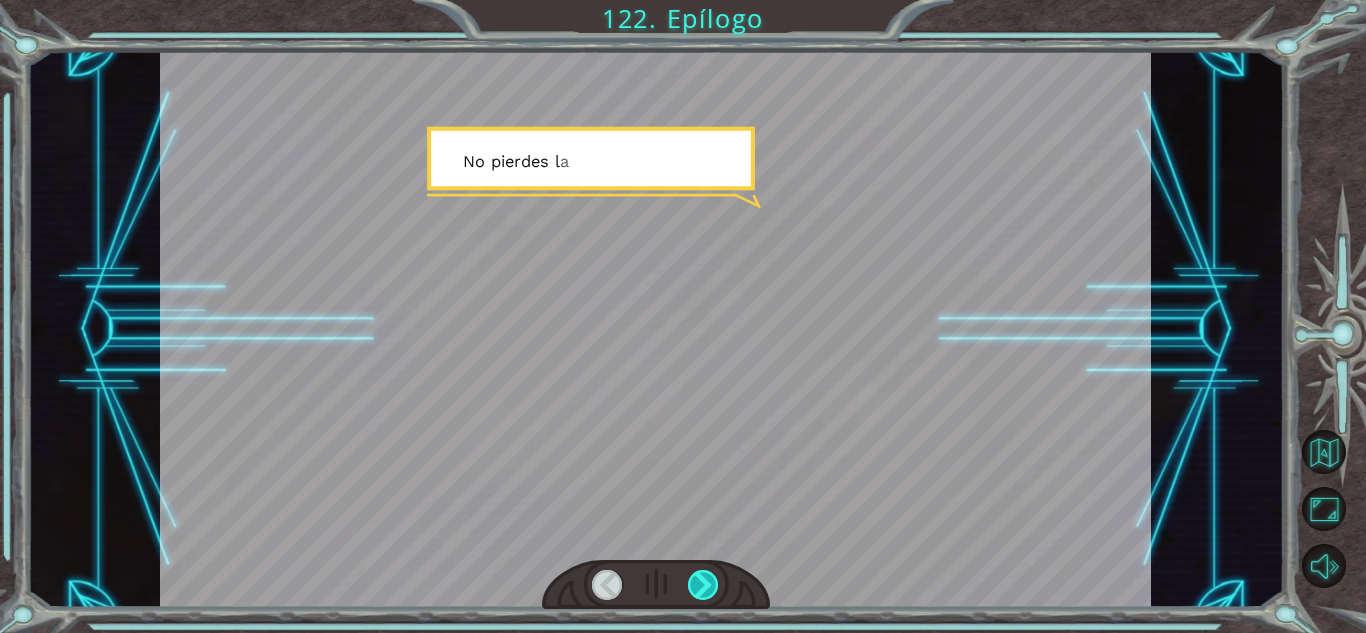 click at bounding box center [703, 585] 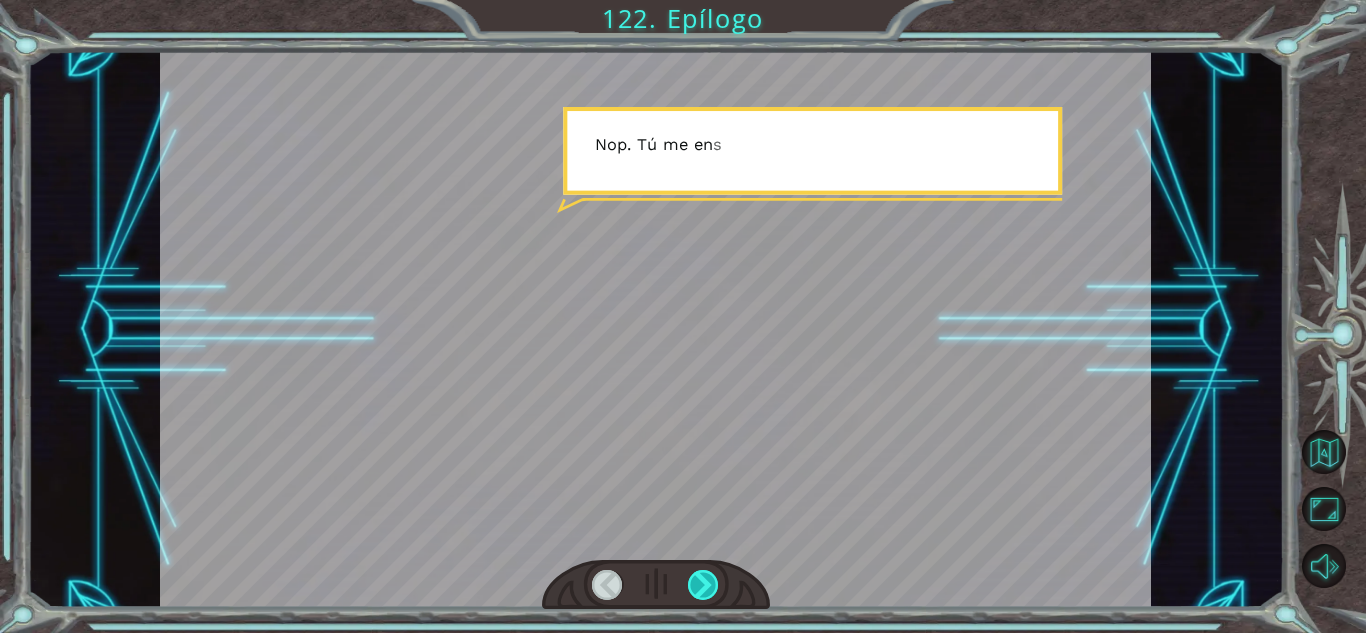 click at bounding box center [703, 585] 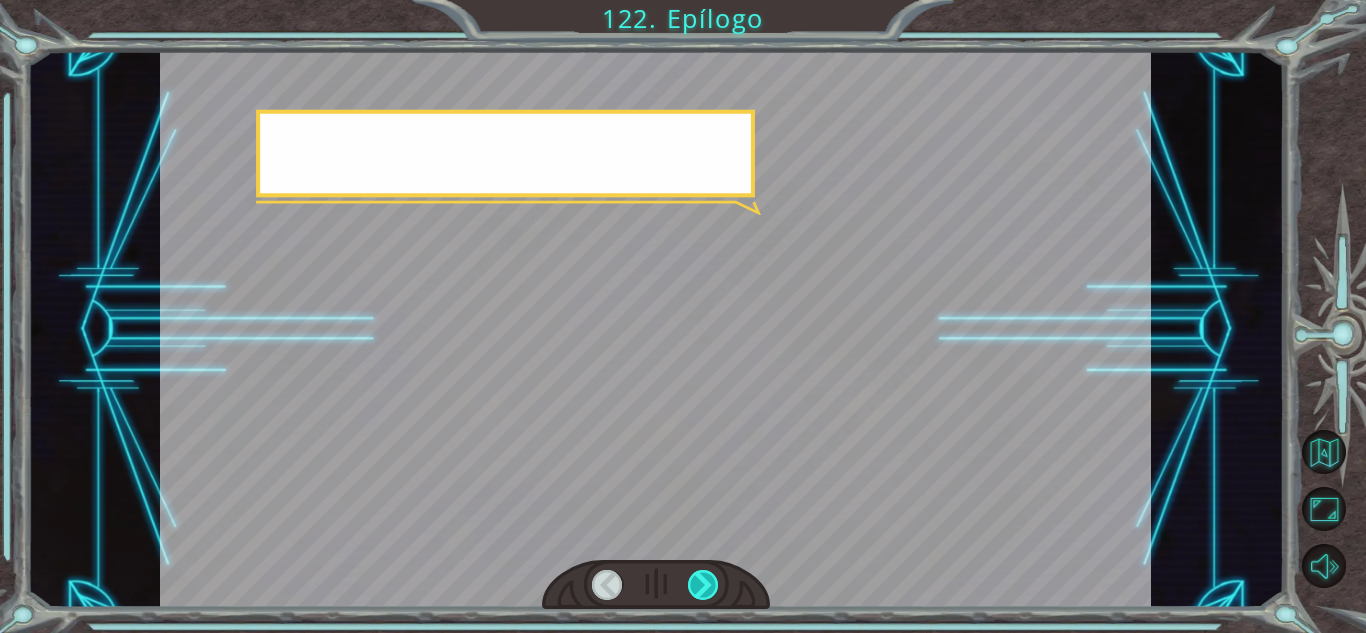 click at bounding box center [703, 585] 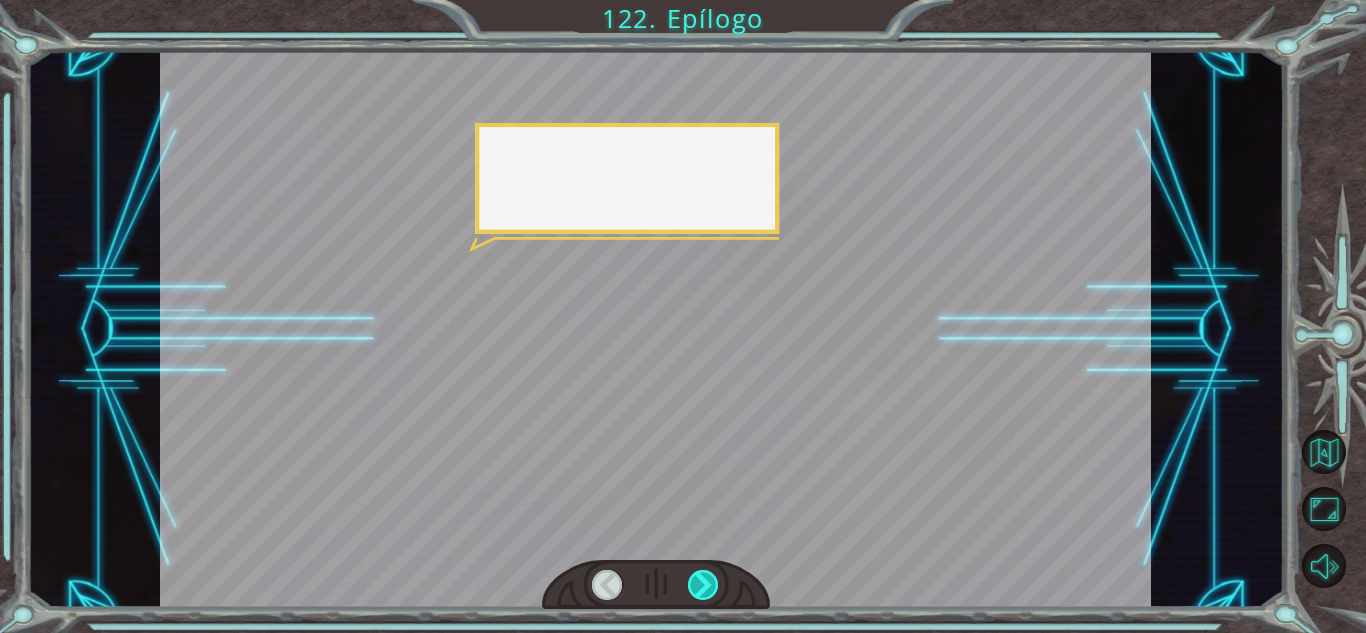 click at bounding box center (703, 585) 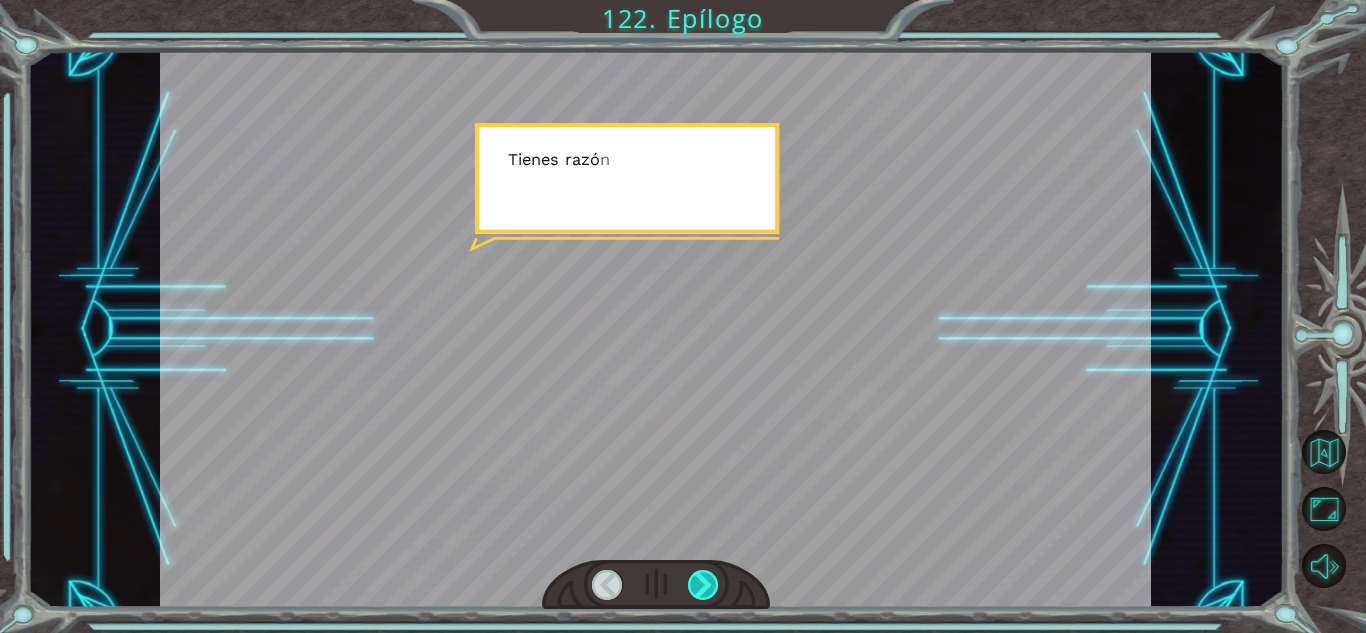 click at bounding box center [703, 585] 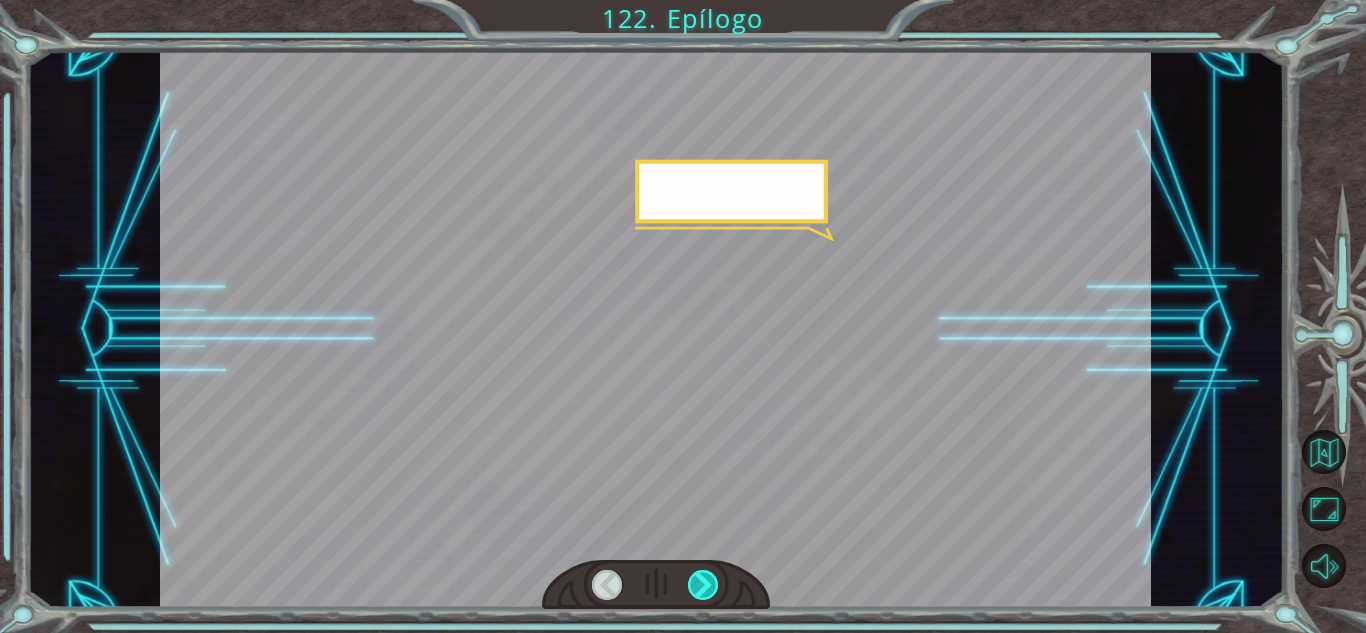 click at bounding box center (703, 585) 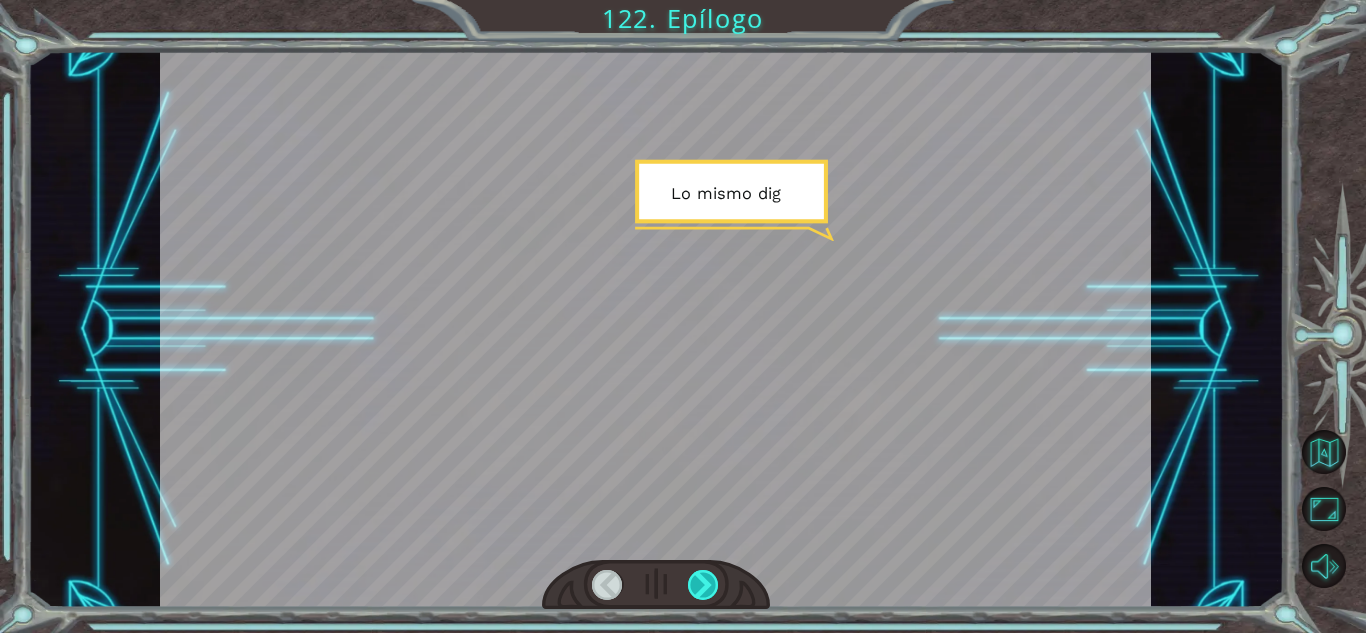 click at bounding box center (703, 585) 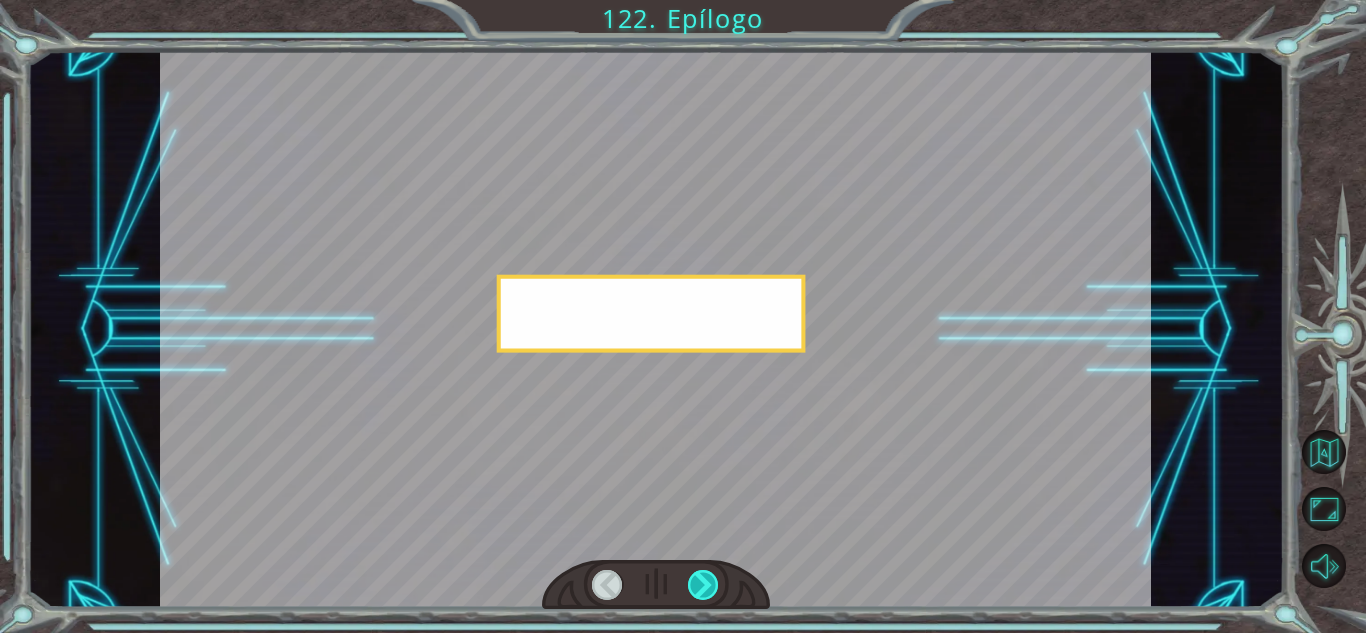 click at bounding box center (703, 585) 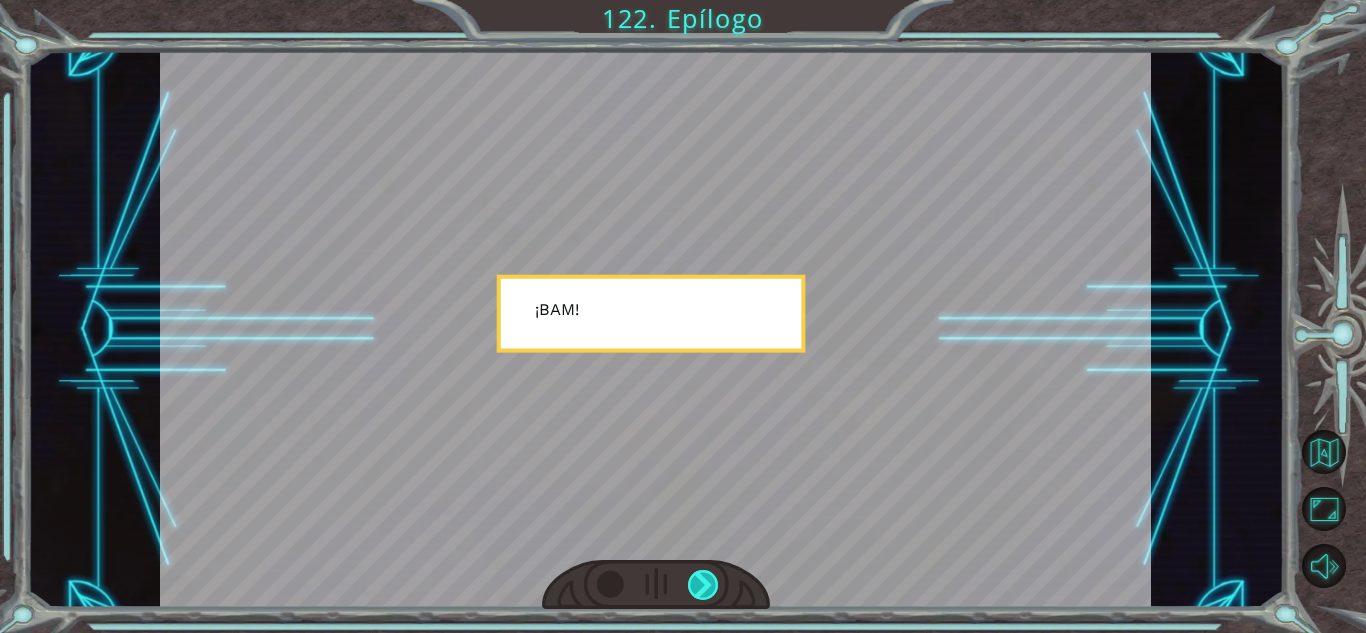 click at bounding box center (703, 585) 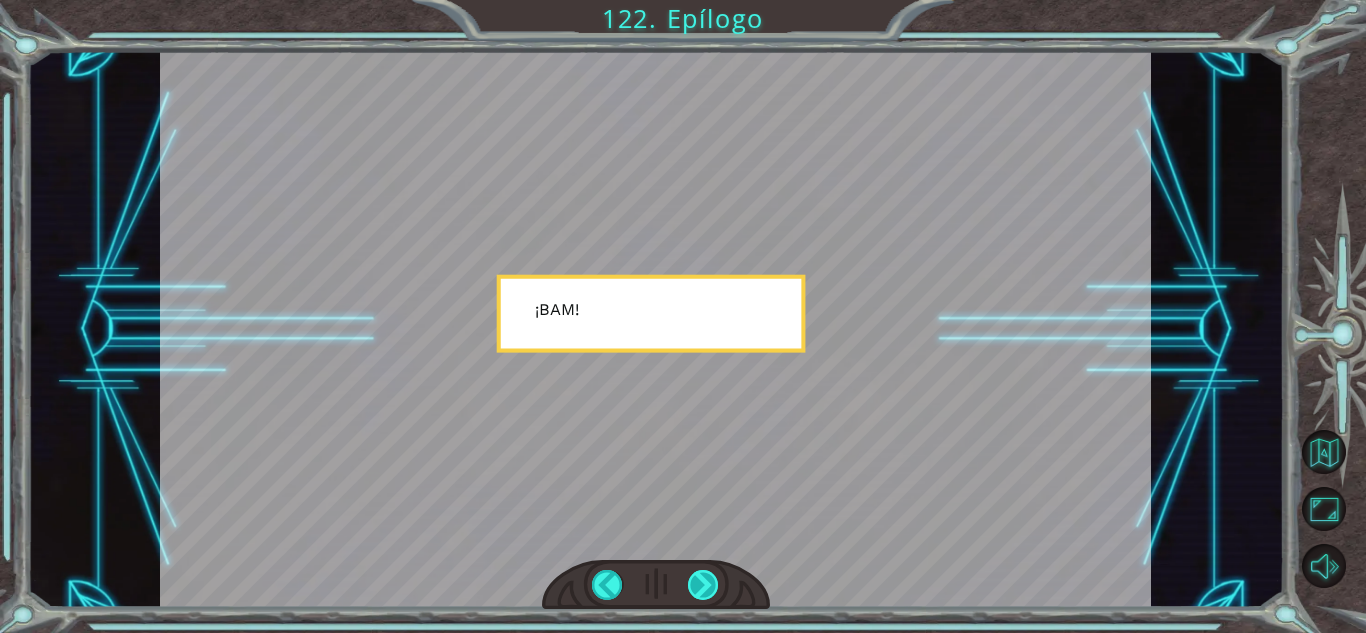 click at bounding box center (703, 585) 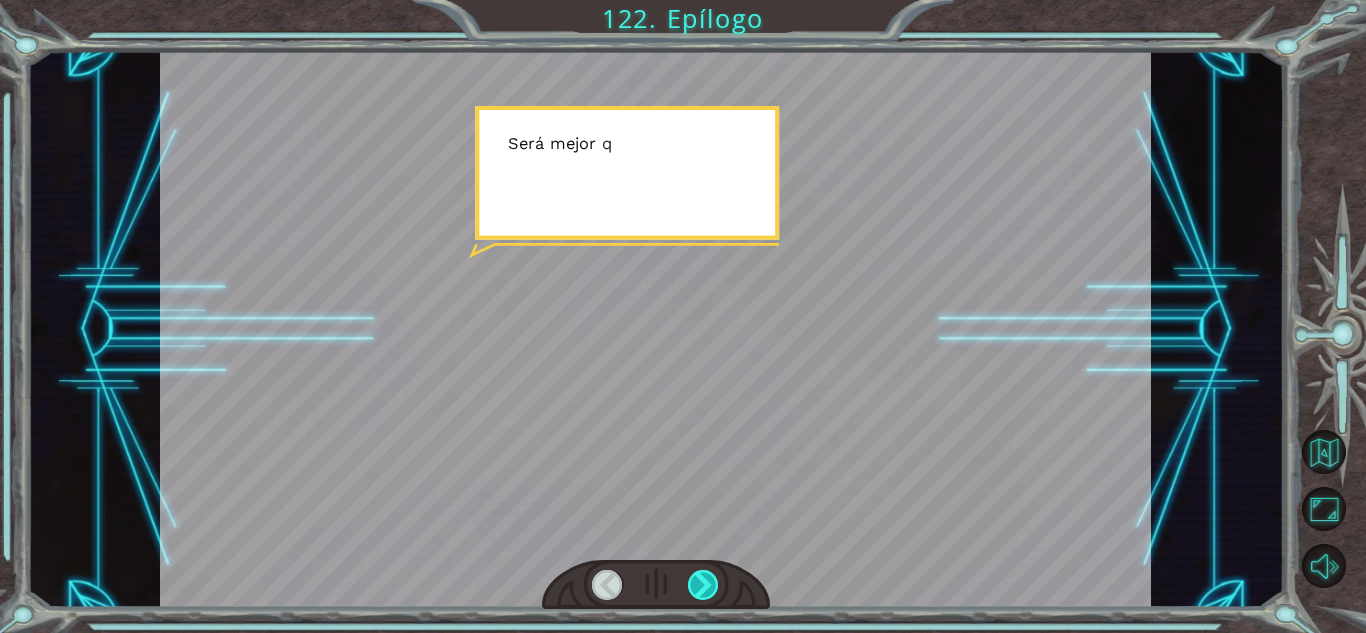 click at bounding box center [703, 585] 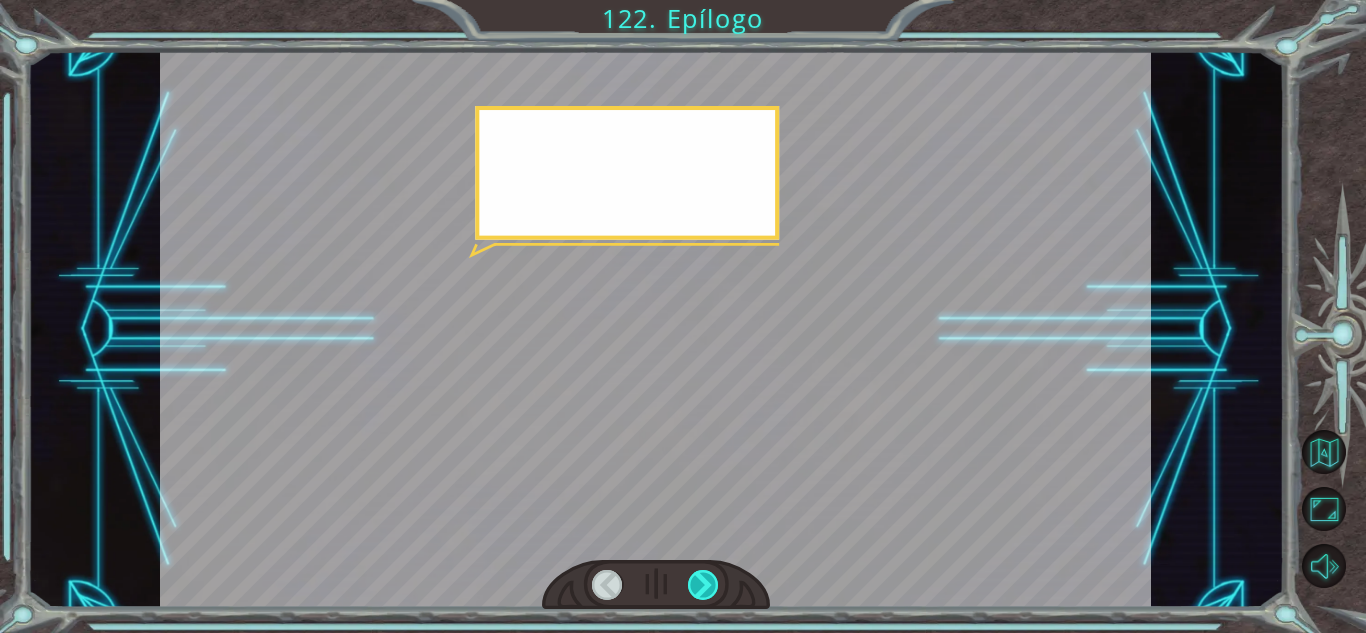 click at bounding box center (703, 585) 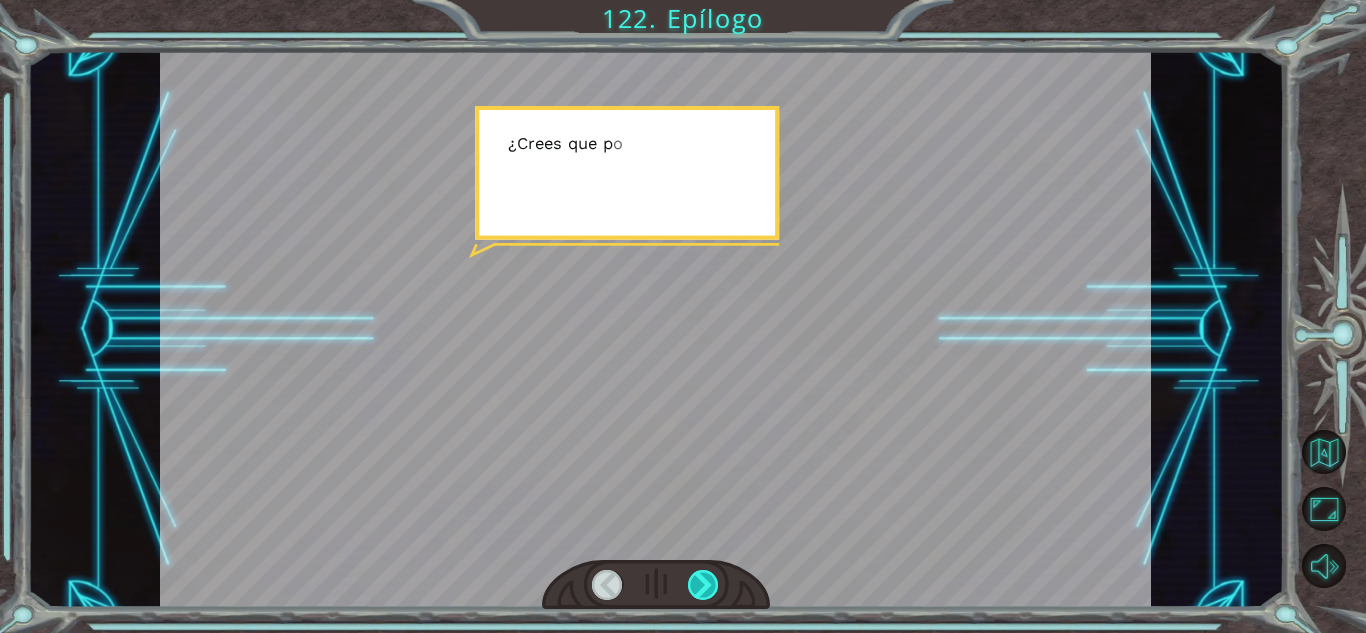 click at bounding box center (703, 585) 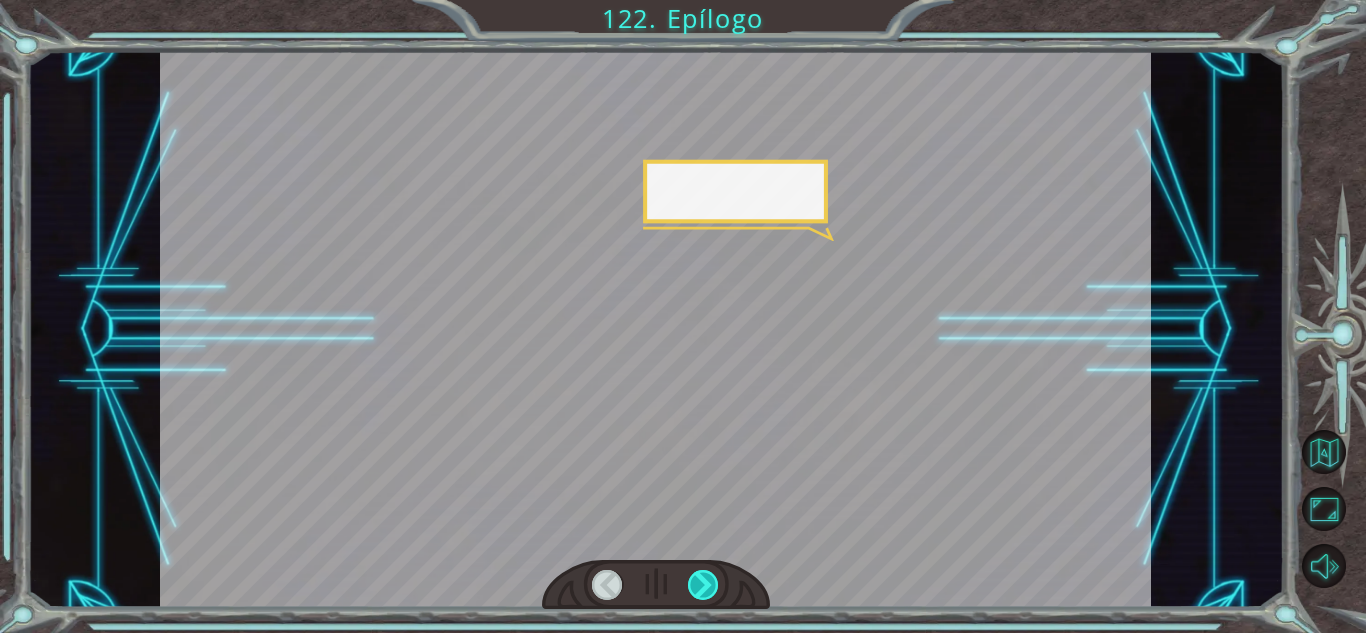 click at bounding box center (703, 585) 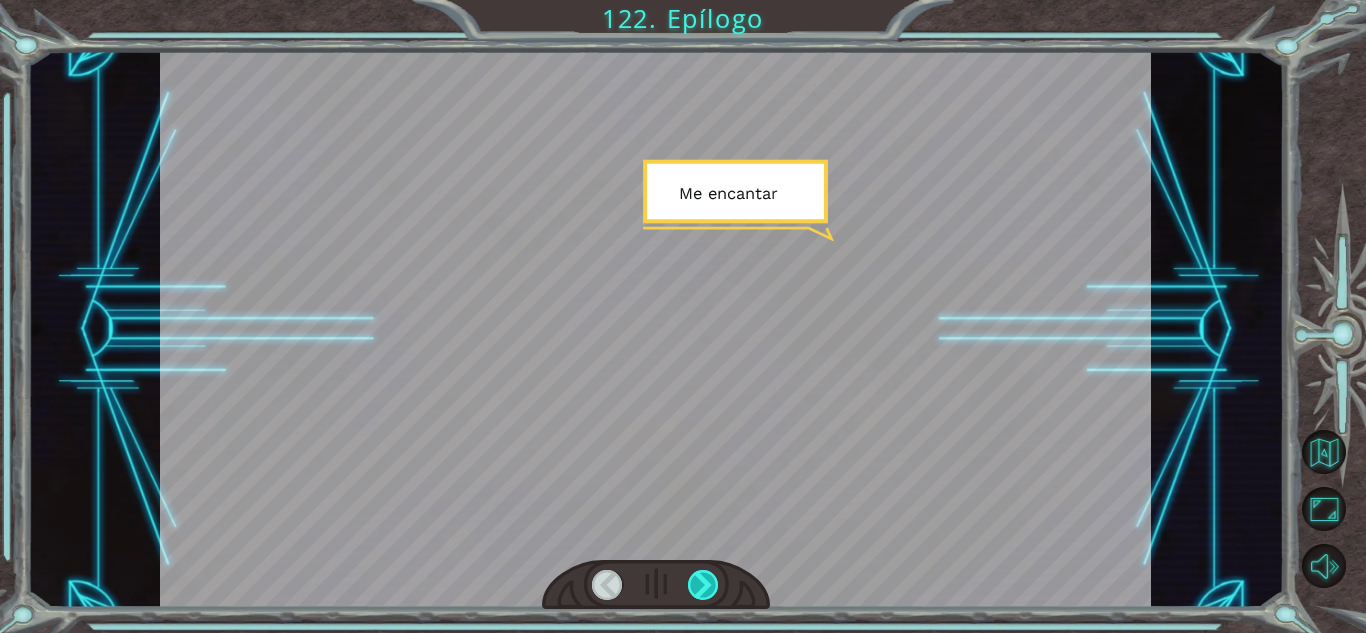 click at bounding box center (703, 585) 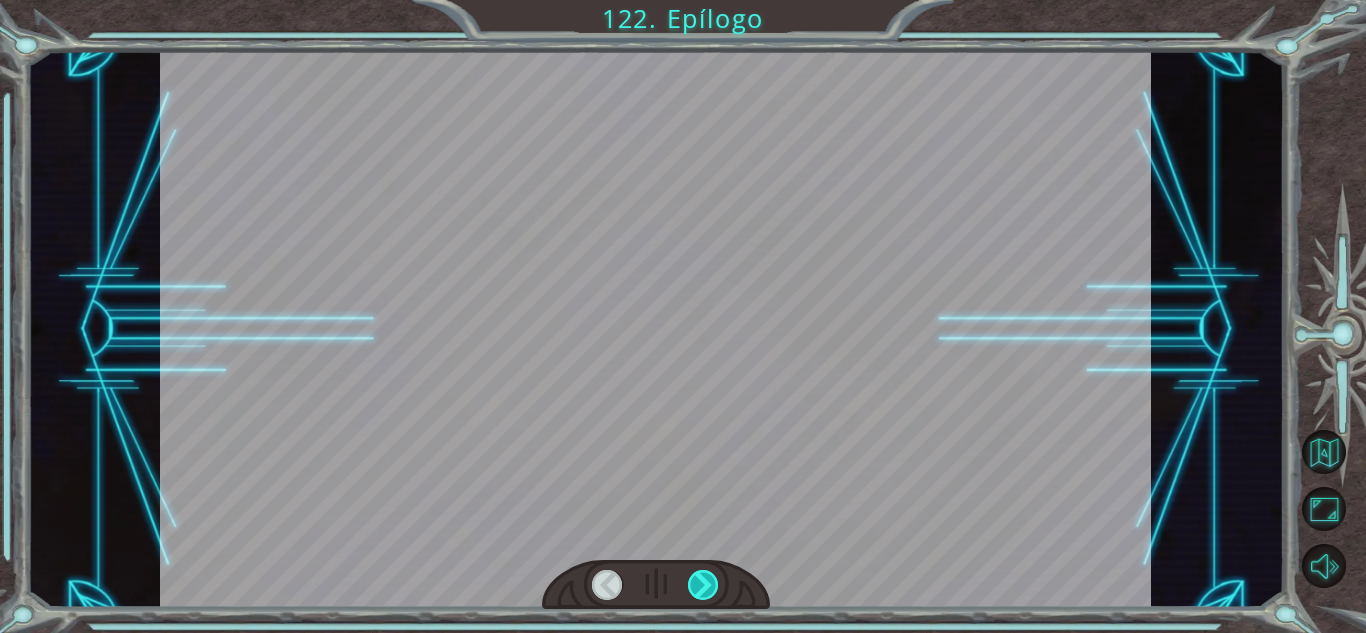 click at bounding box center (703, 585) 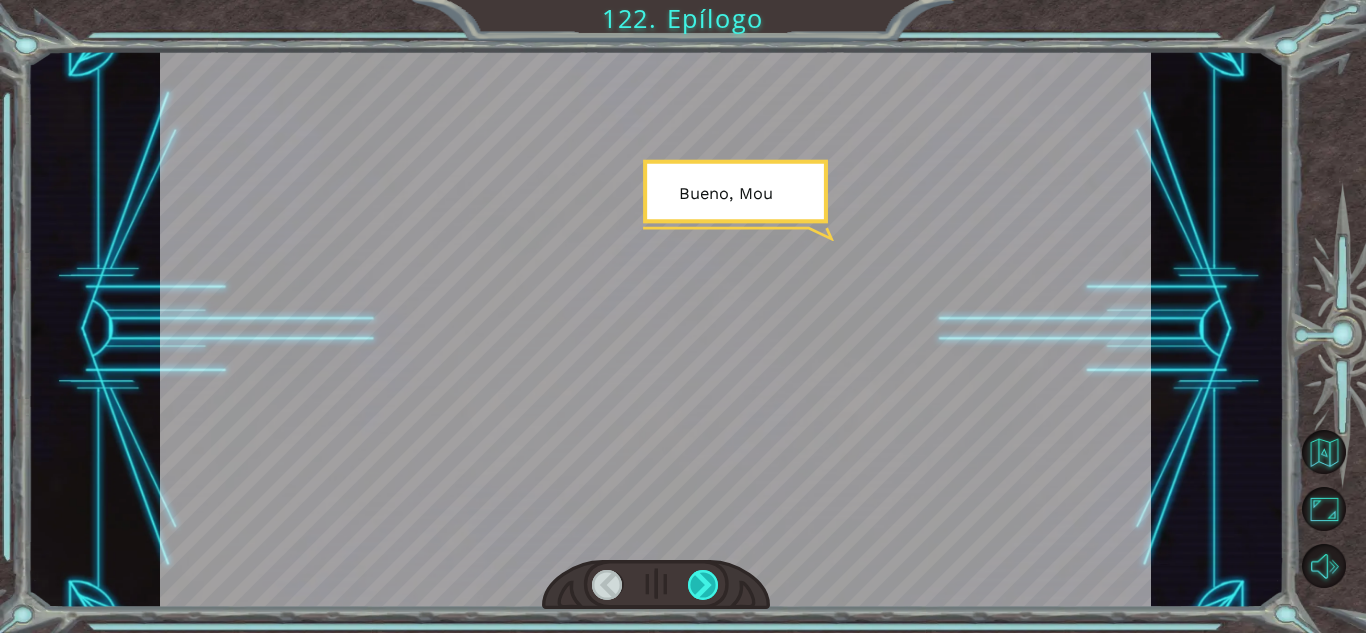 click at bounding box center [703, 585] 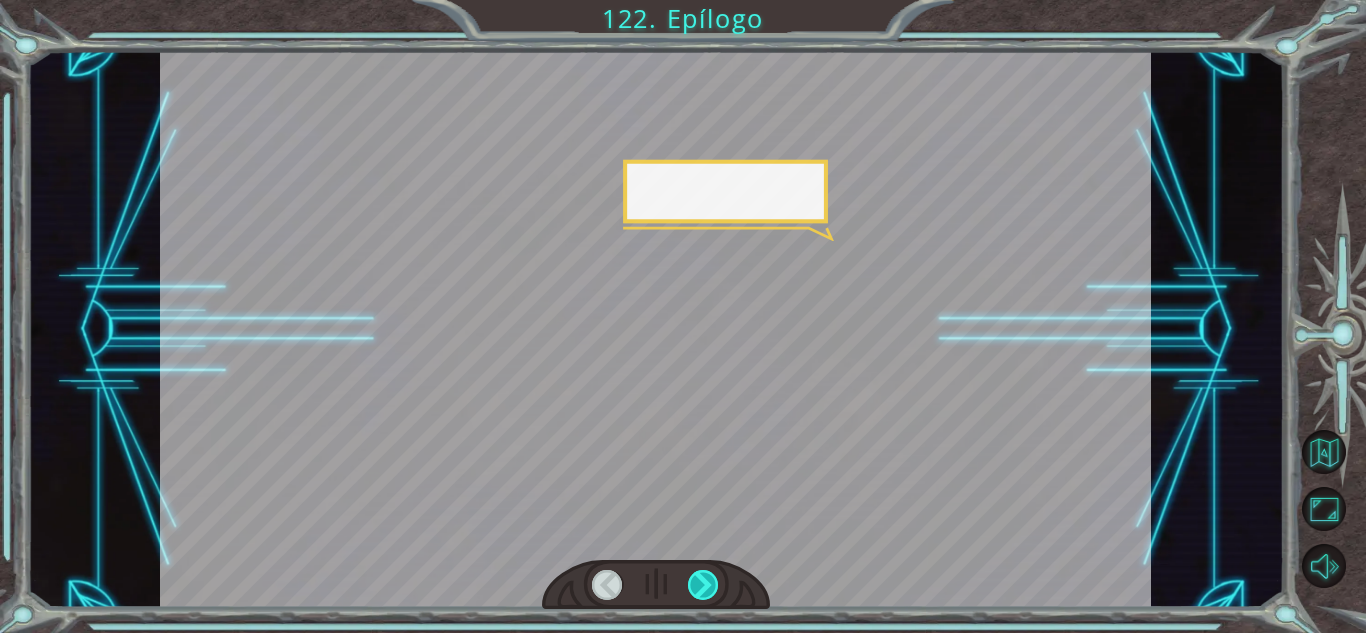 click at bounding box center (703, 585) 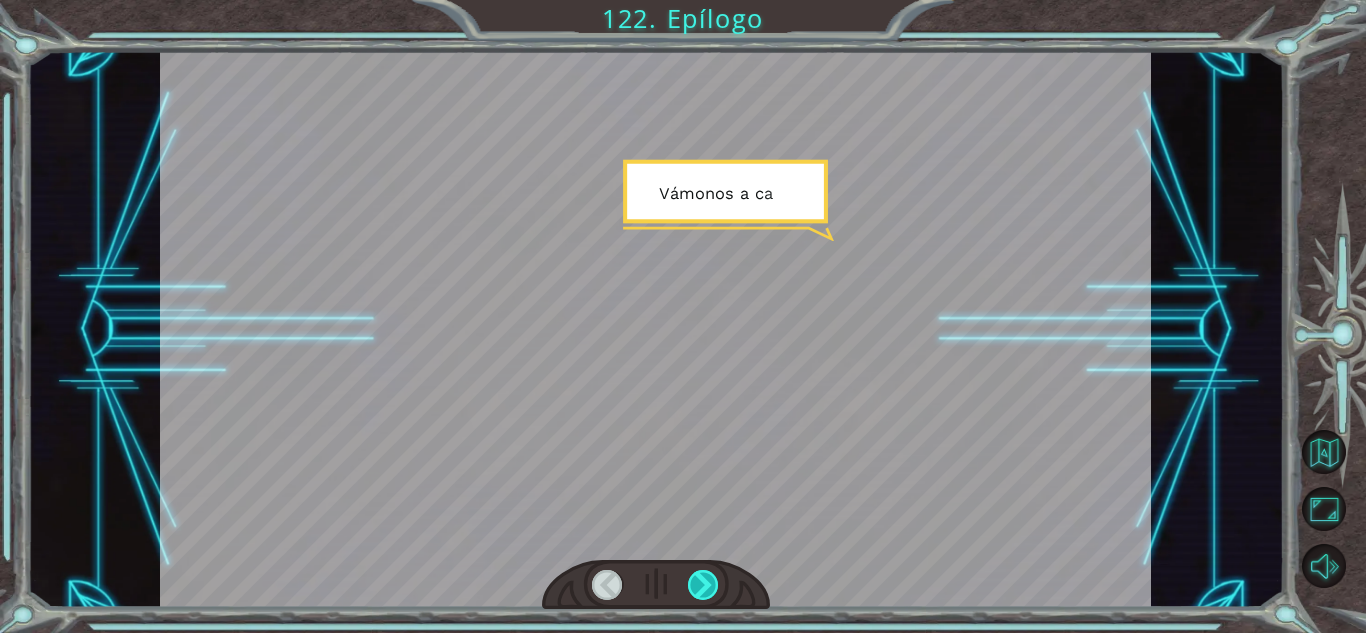 click at bounding box center [703, 585] 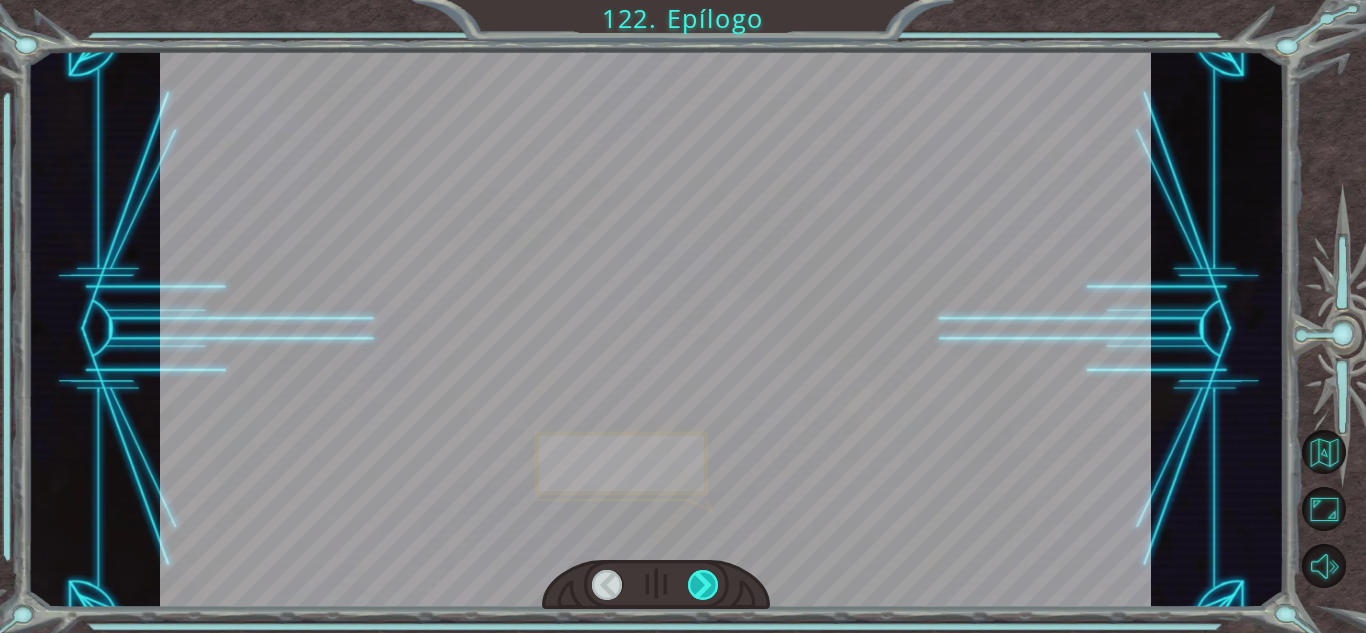click at bounding box center (703, 585) 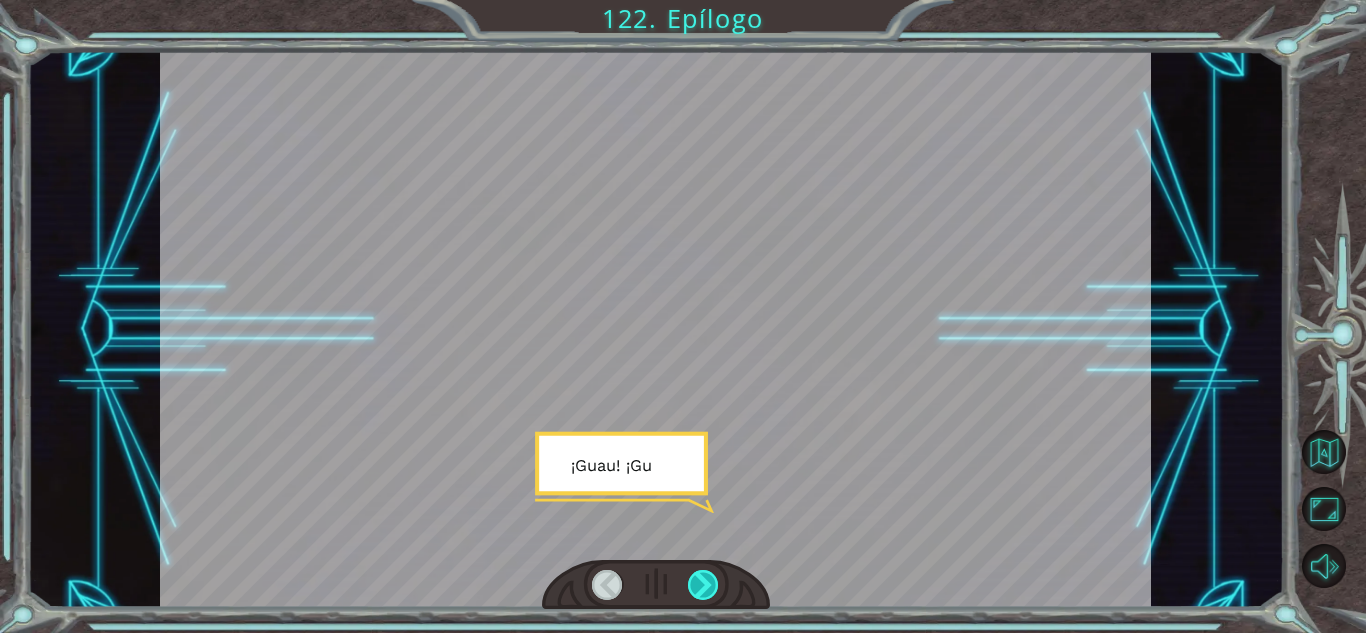 click at bounding box center (703, 585) 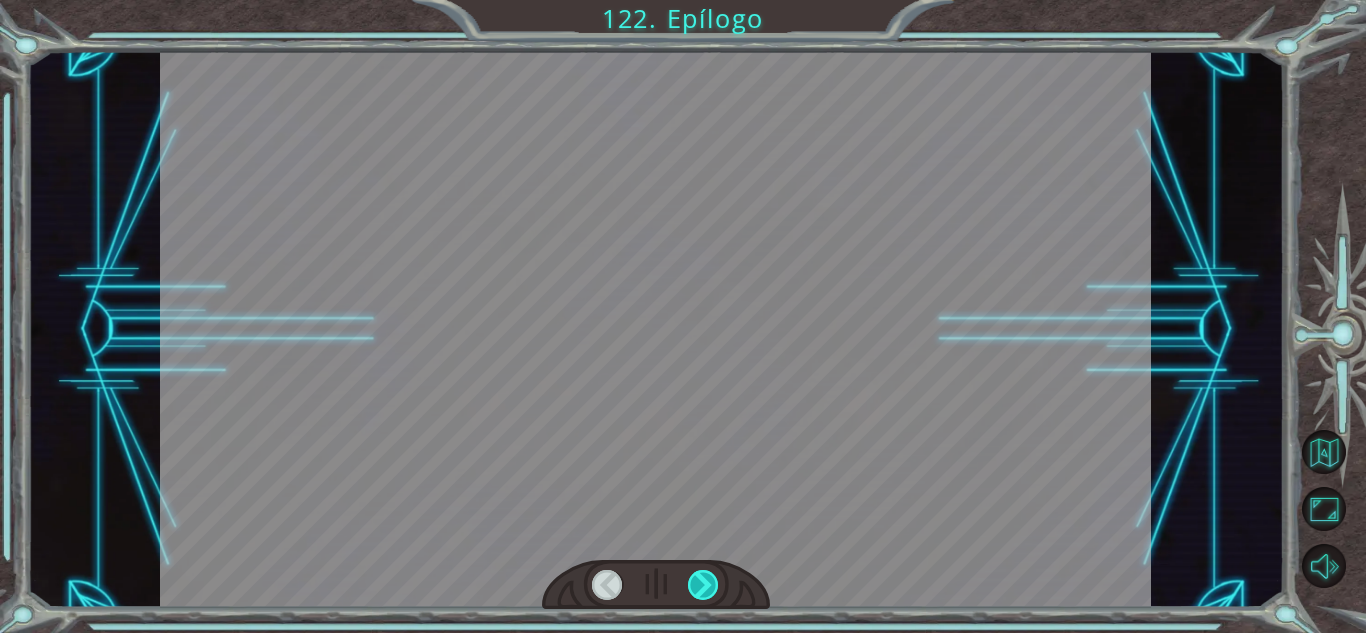 click at bounding box center [703, 585] 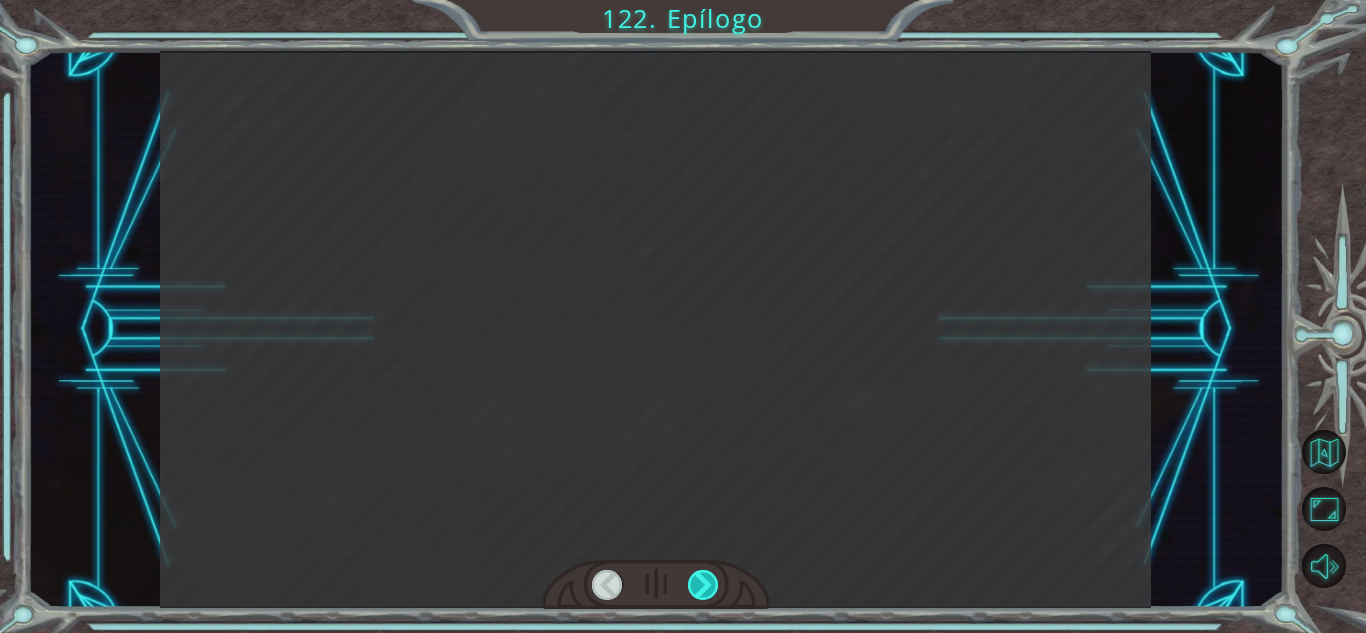 click at bounding box center [703, 585] 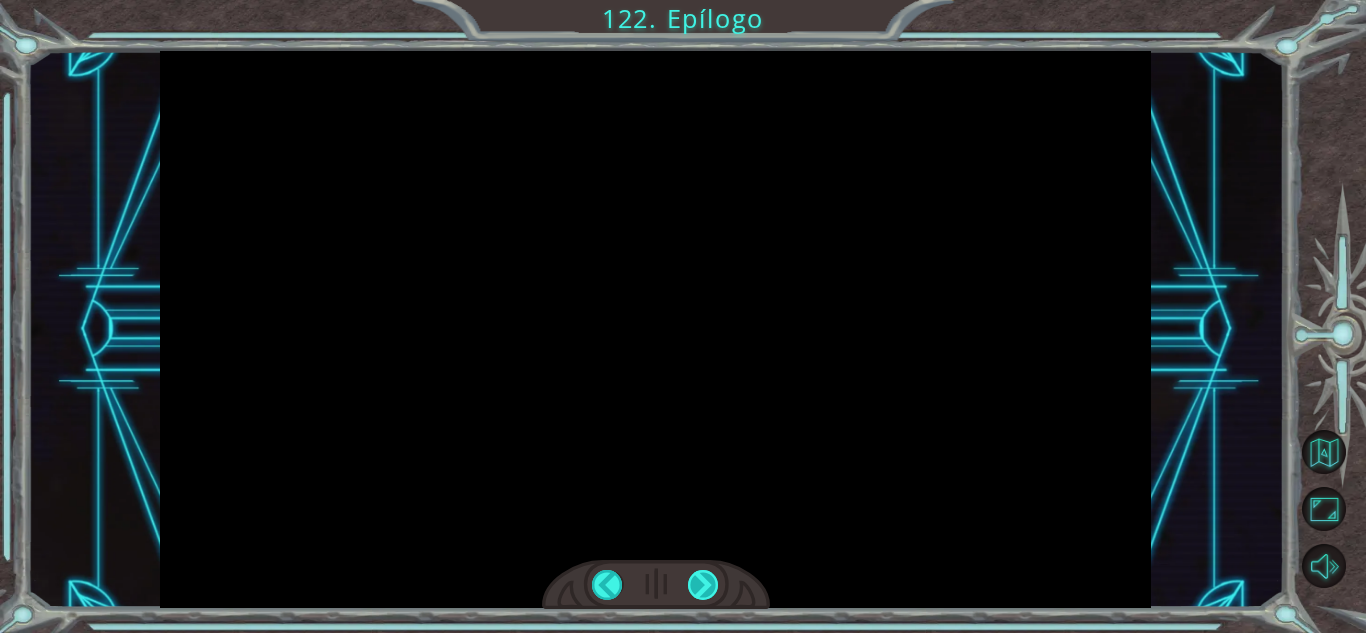 click at bounding box center (703, 585) 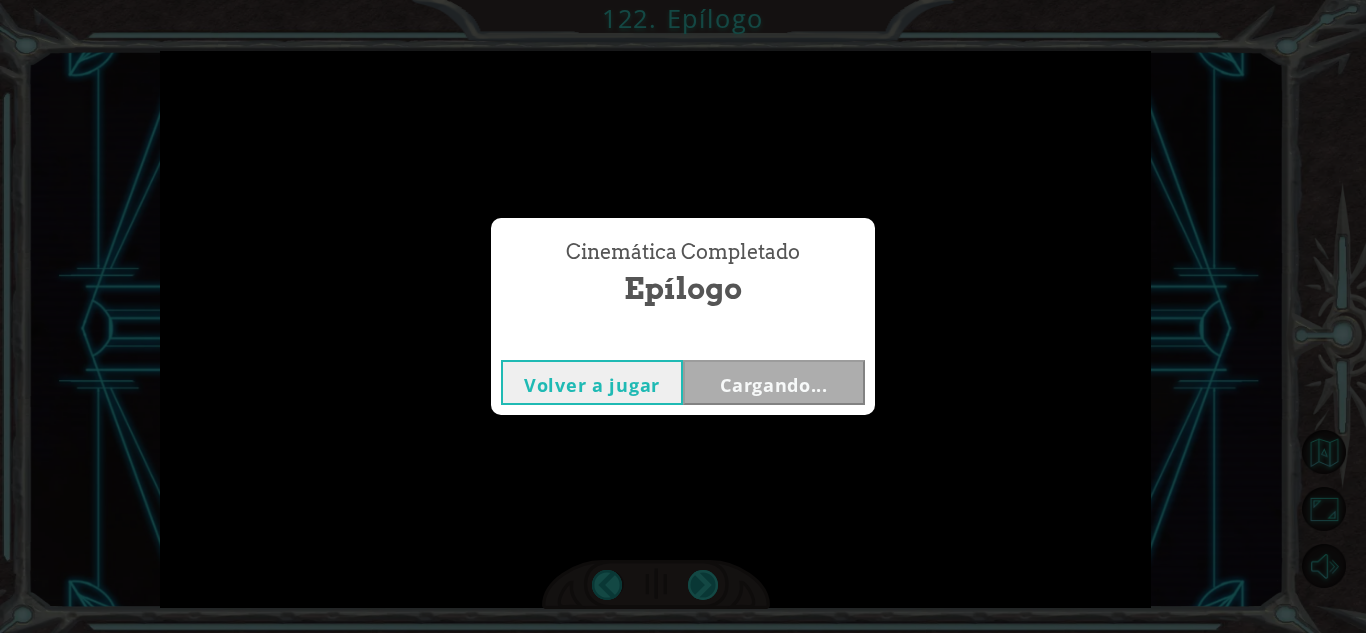 click on "Cinemática Completado     Epílogo
Volver a jugar
Cargando..." at bounding box center (683, 316) 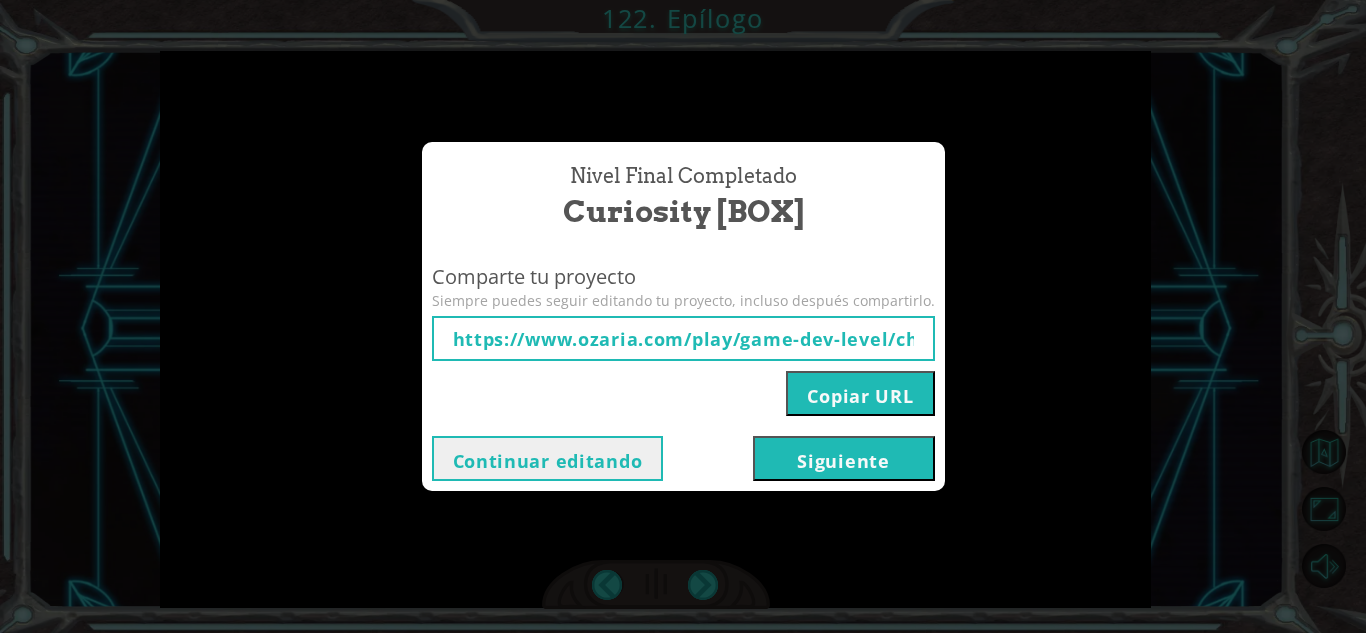 click on "Copiar URL" at bounding box center [860, 393] 